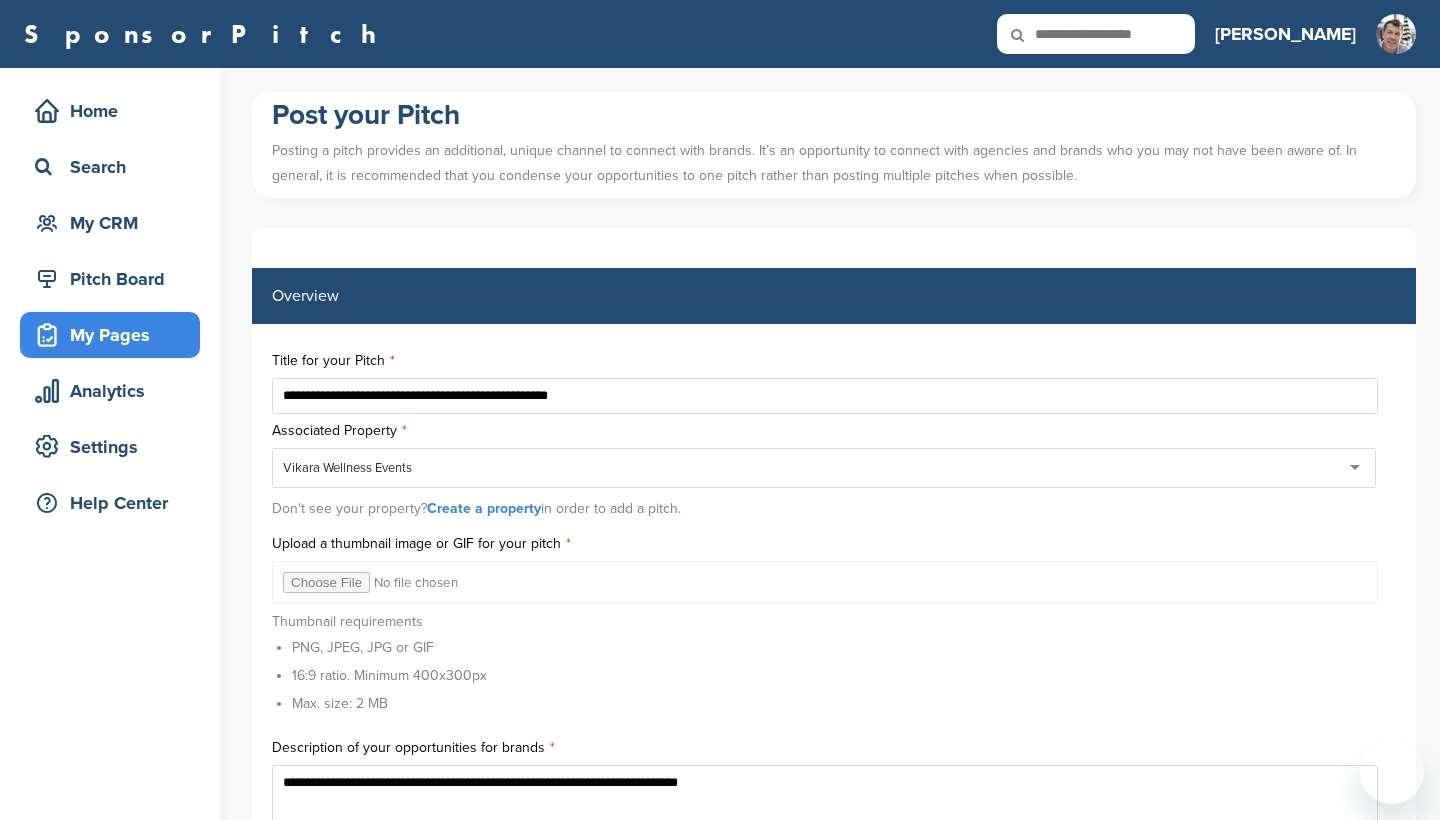 scroll, scrollTop: 2443, scrollLeft: 0, axis: vertical 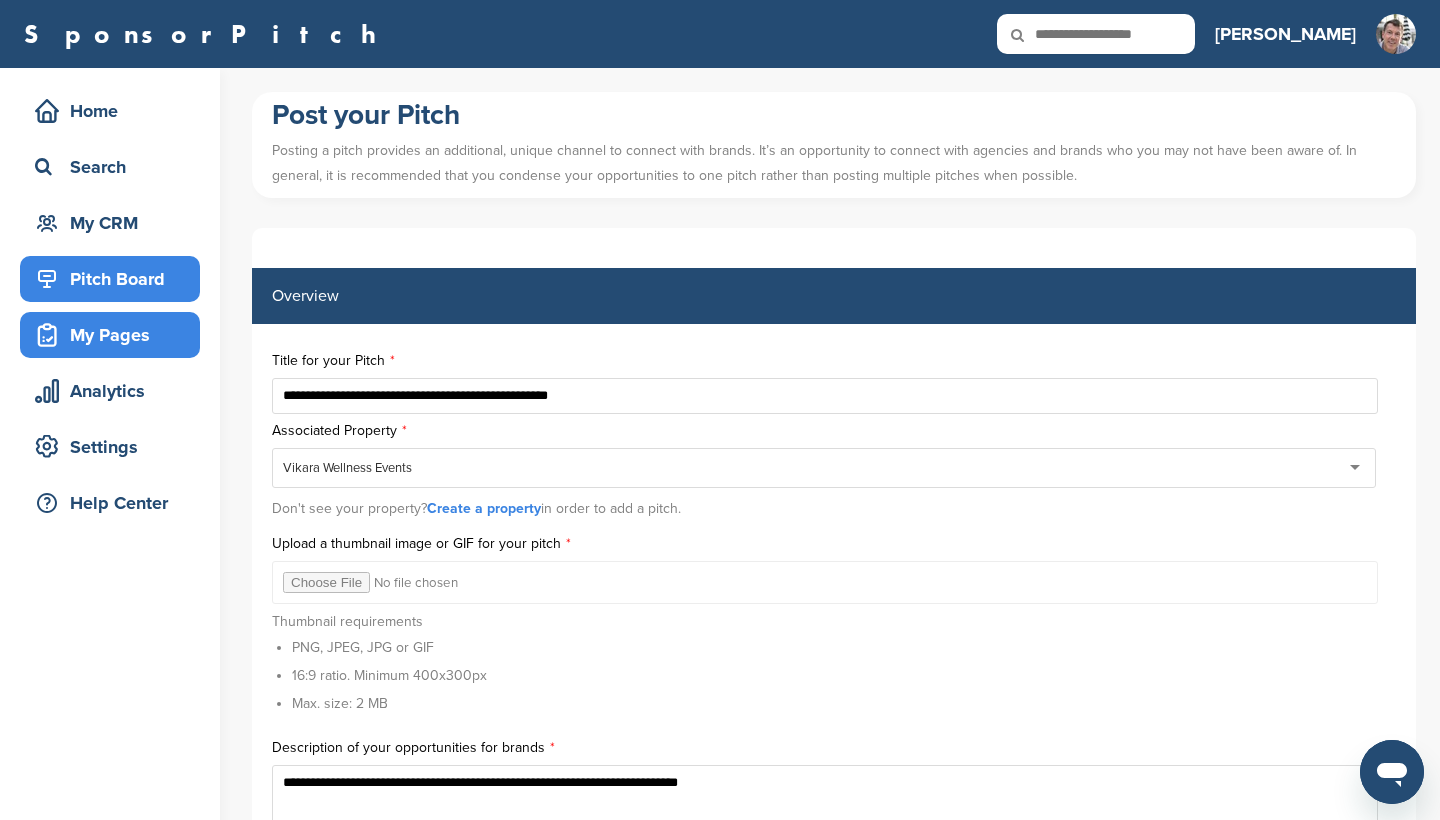 click on "Pitch Board" at bounding box center [115, 279] 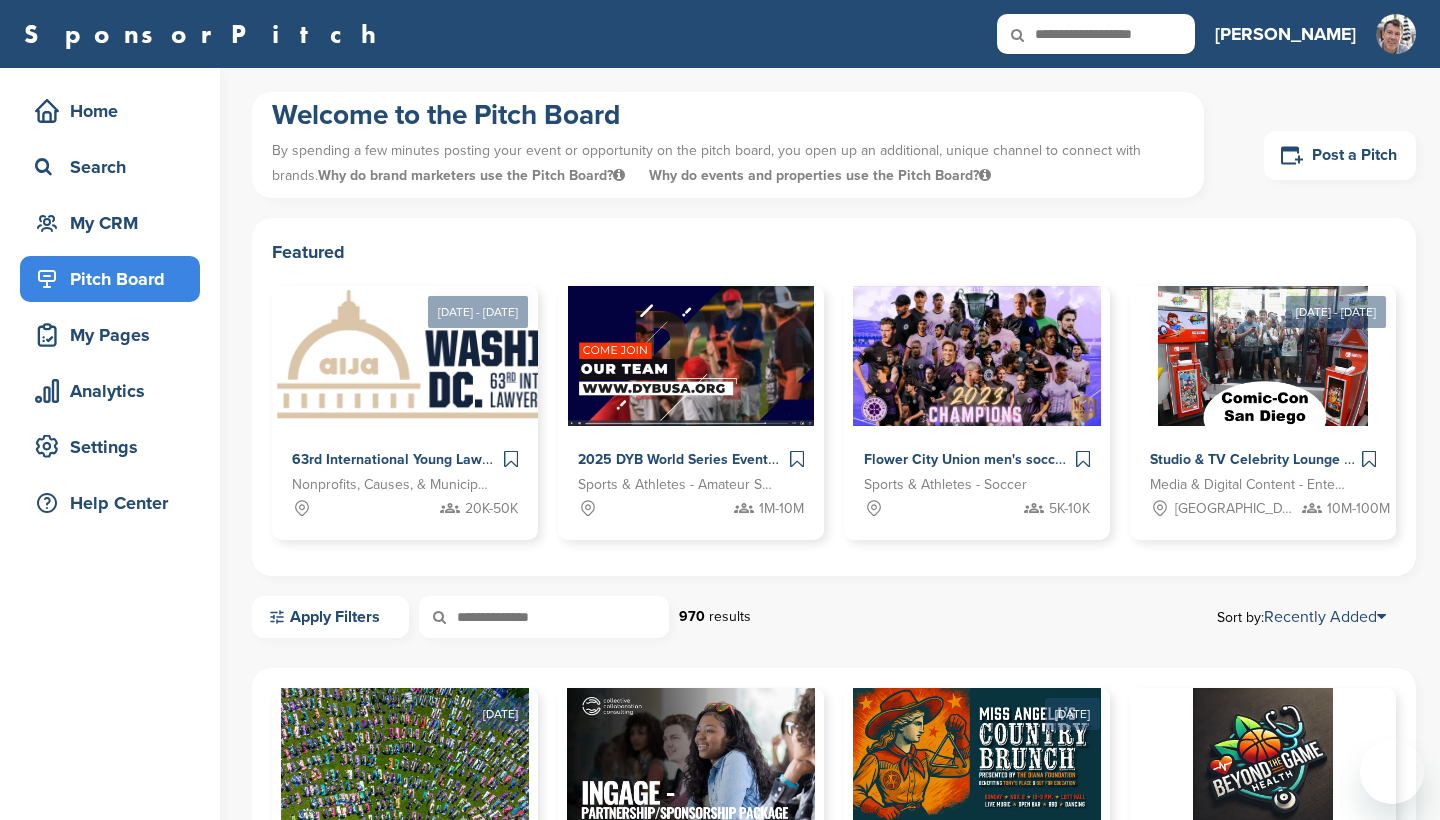 scroll, scrollTop: 255, scrollLeft: 0, axis: vertical 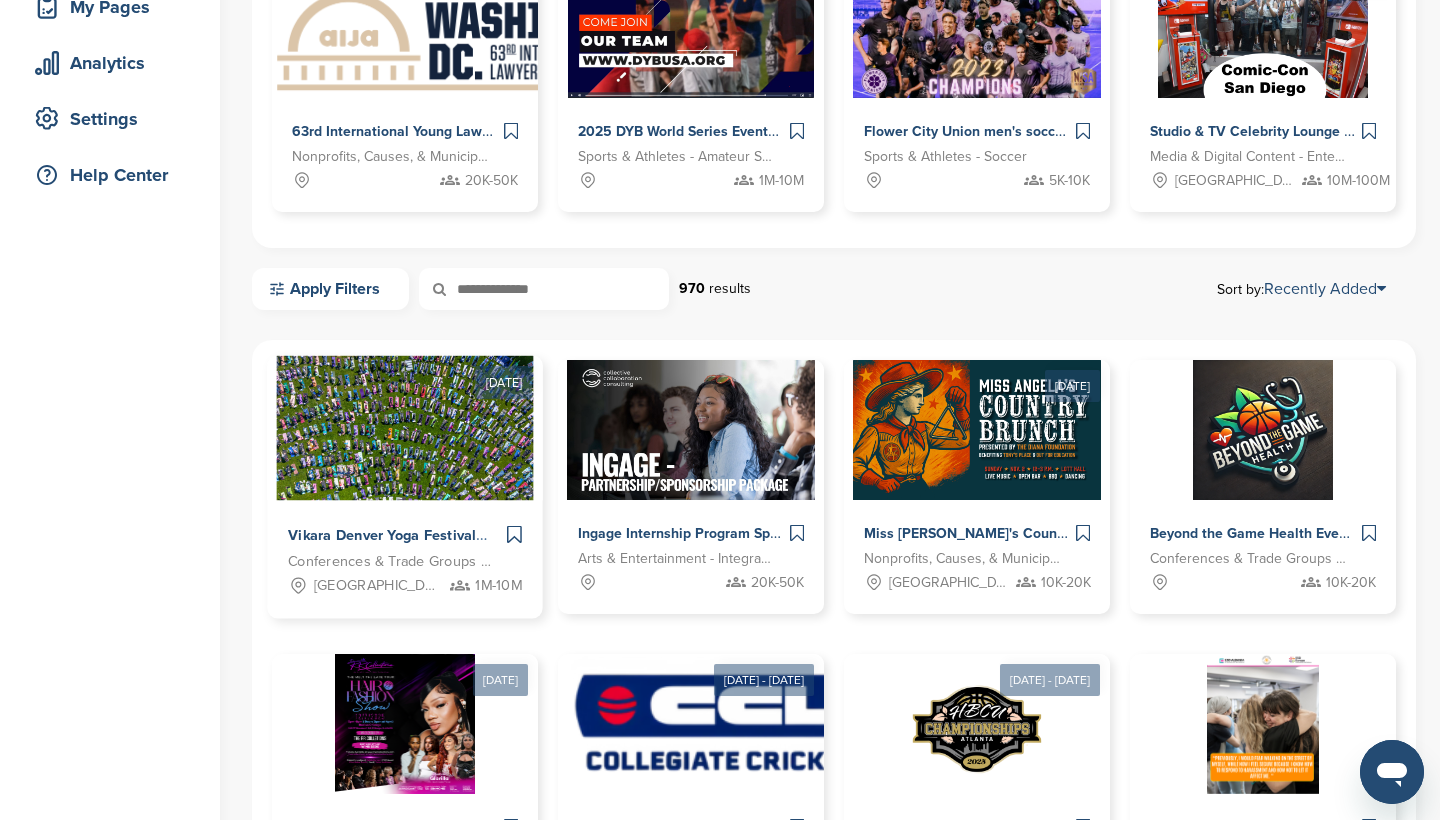 click on "1M-10M" at bounding box center (498, 586) 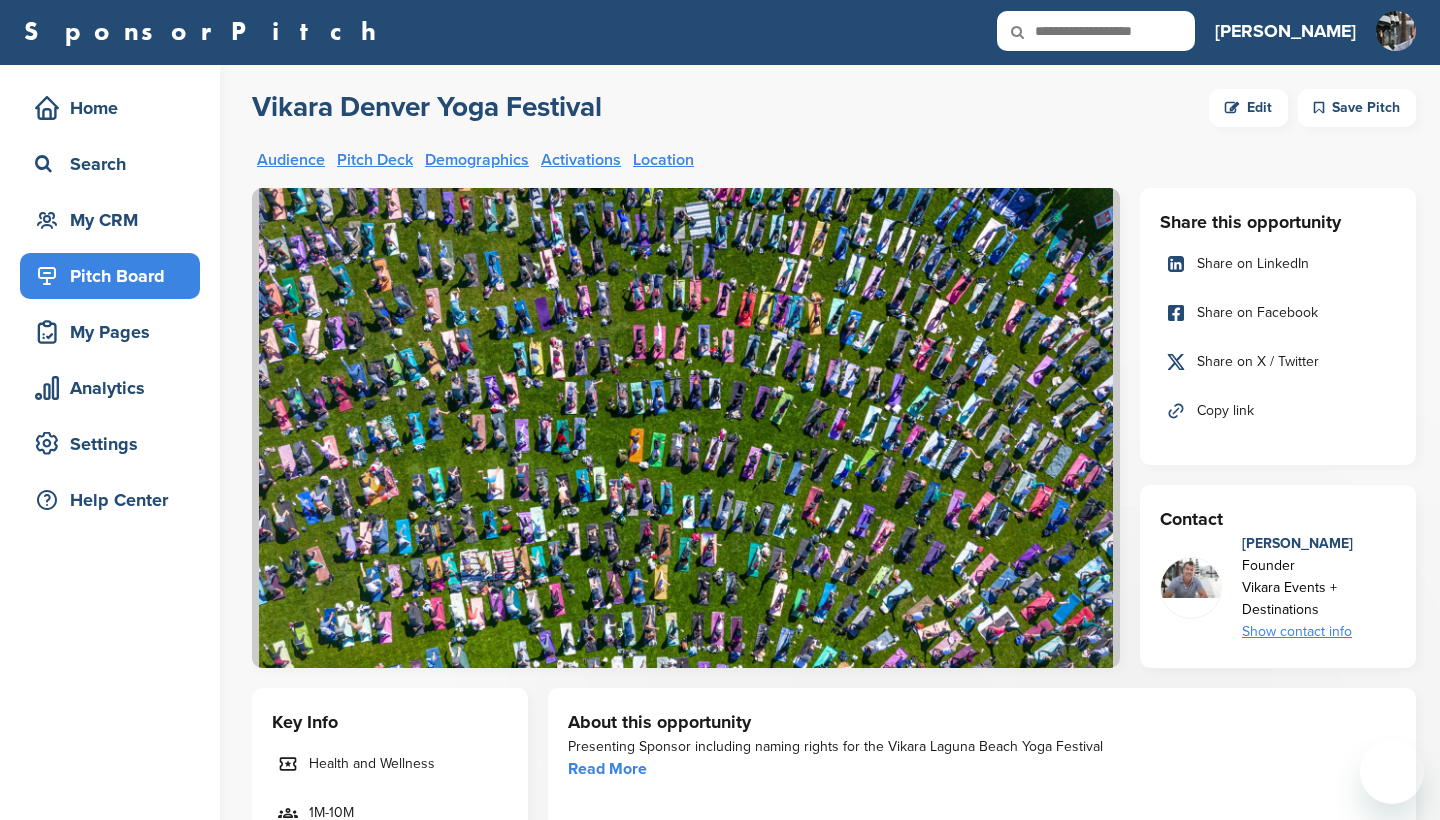 scroll, scrollTop: 3, scrollLeft: 0, axis: vertical 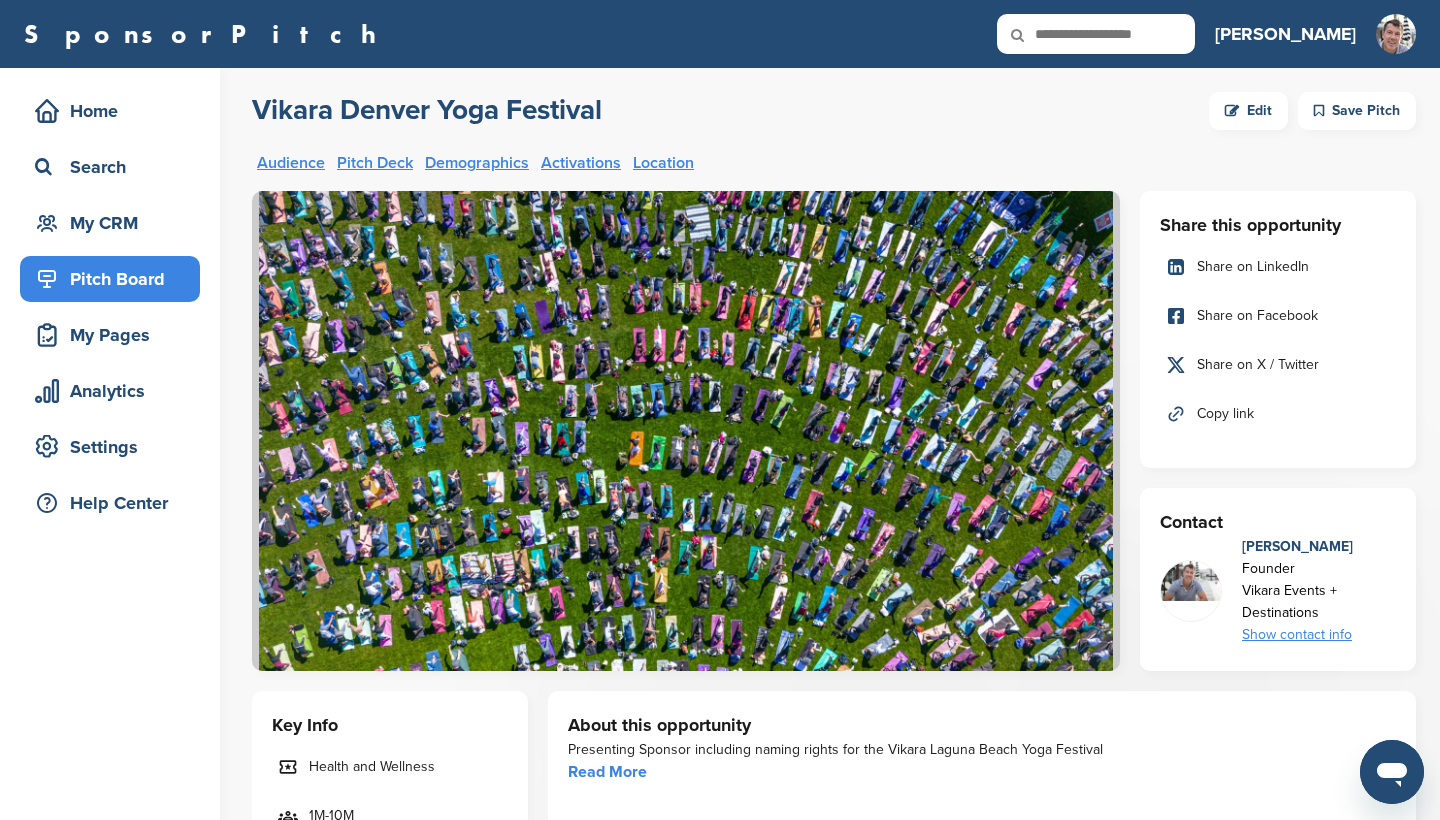 click on "Edit" at bounding box center (1248, 111) 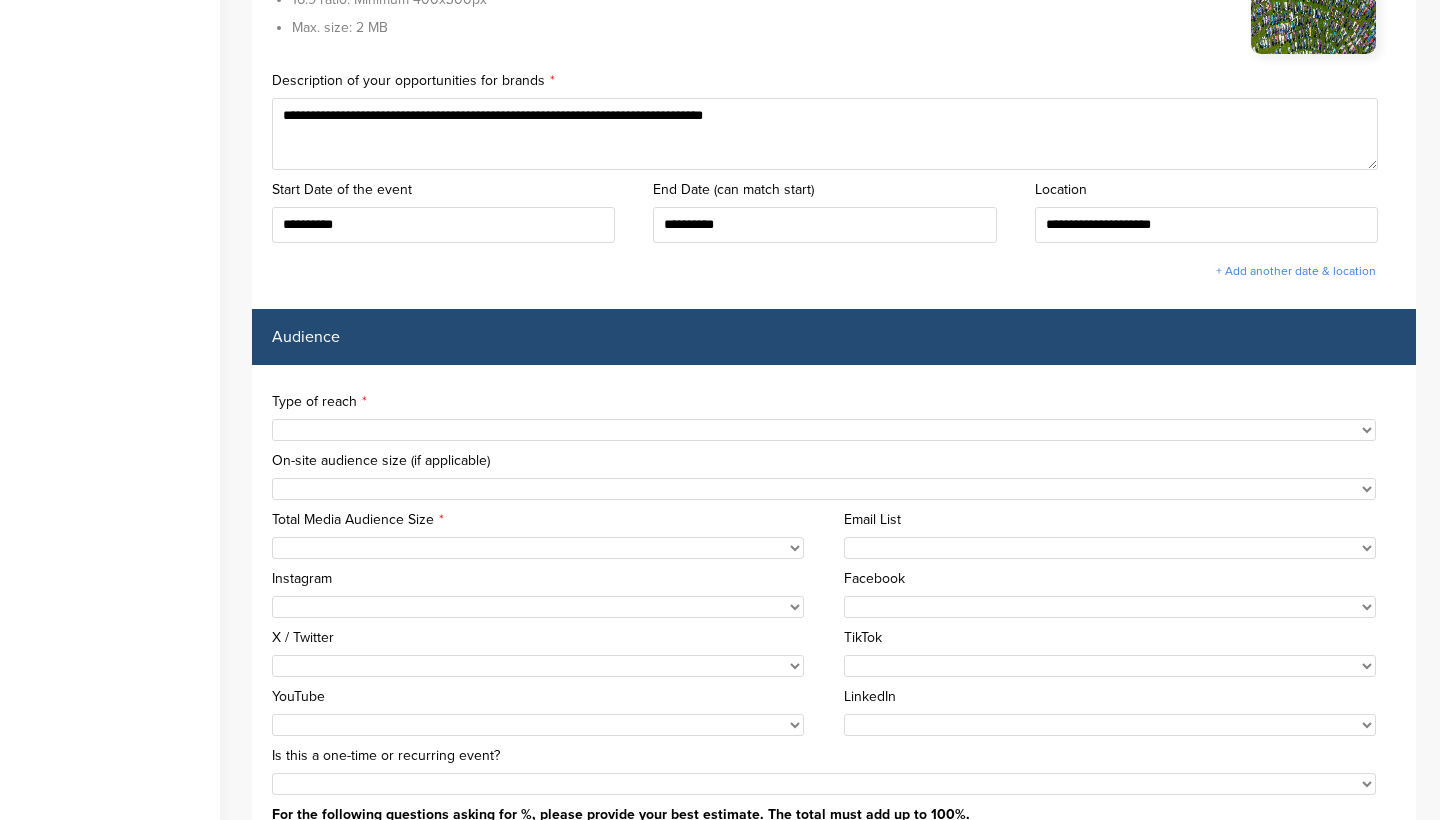 click on "**********" at bounding box center (834, 419) 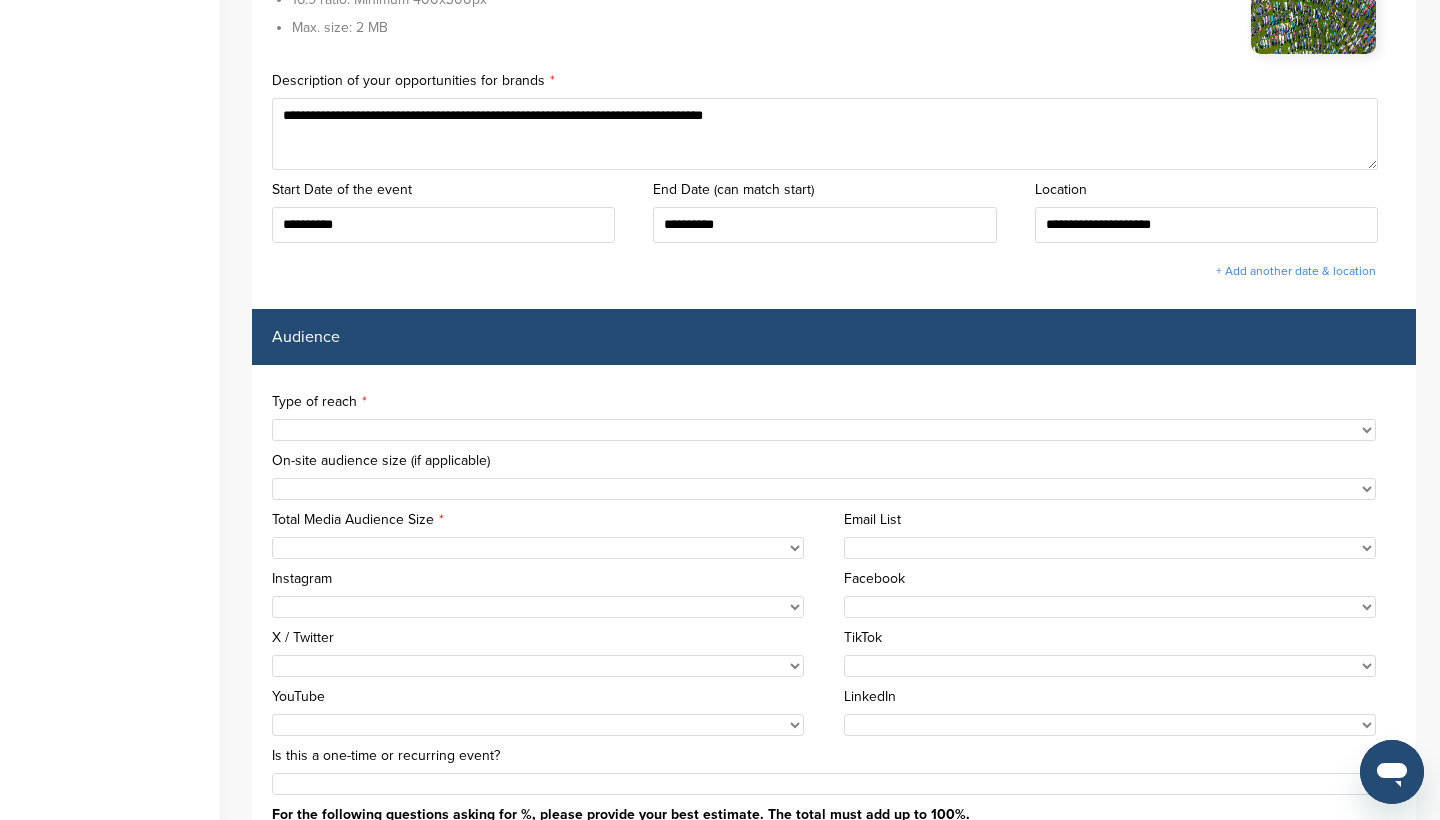 select on "**" 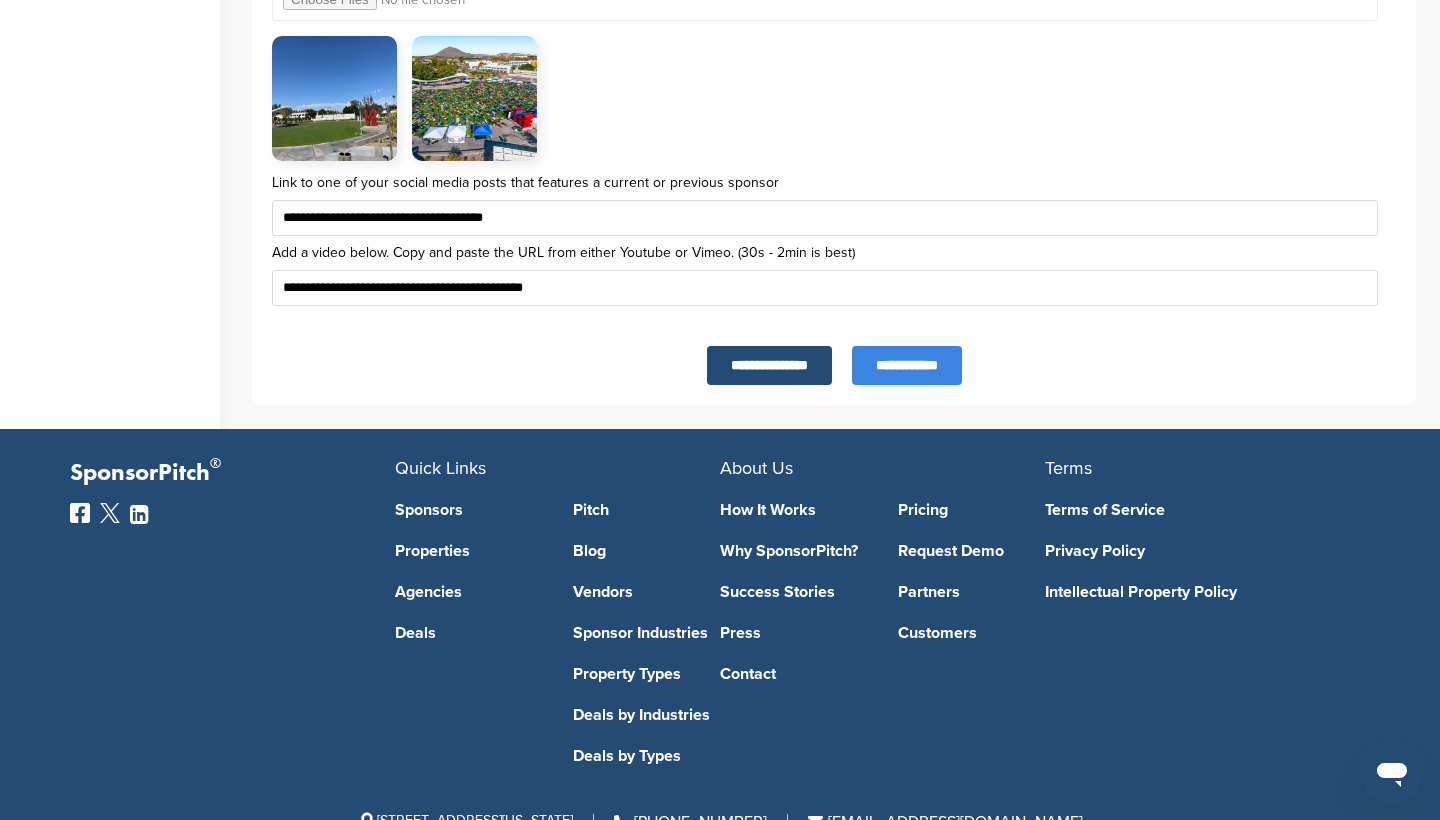 scroll, scrollTop: 6831, scrollLeft: 0, axis: vertical 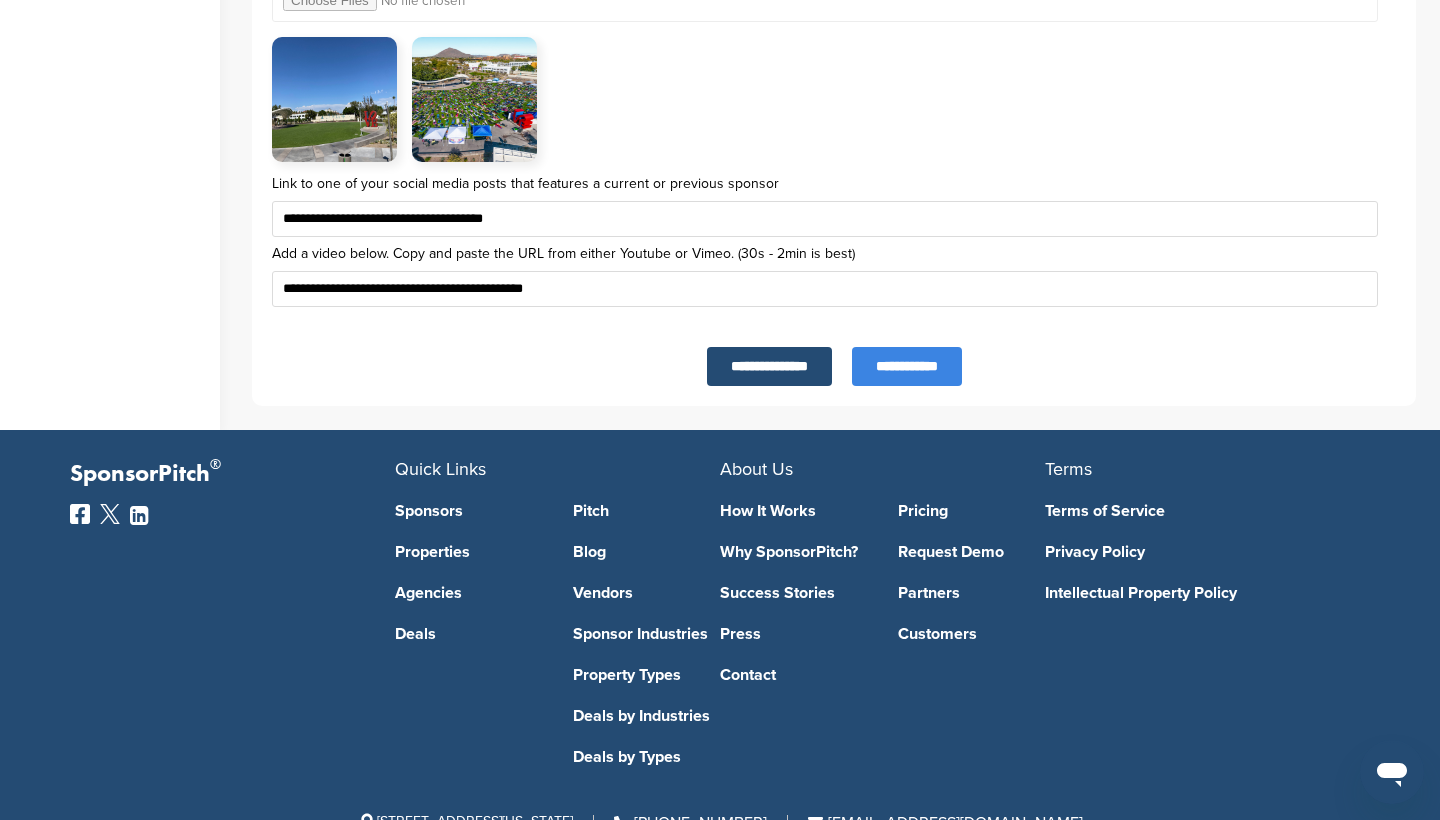 click on "**********" at bounding box center [907, 366] 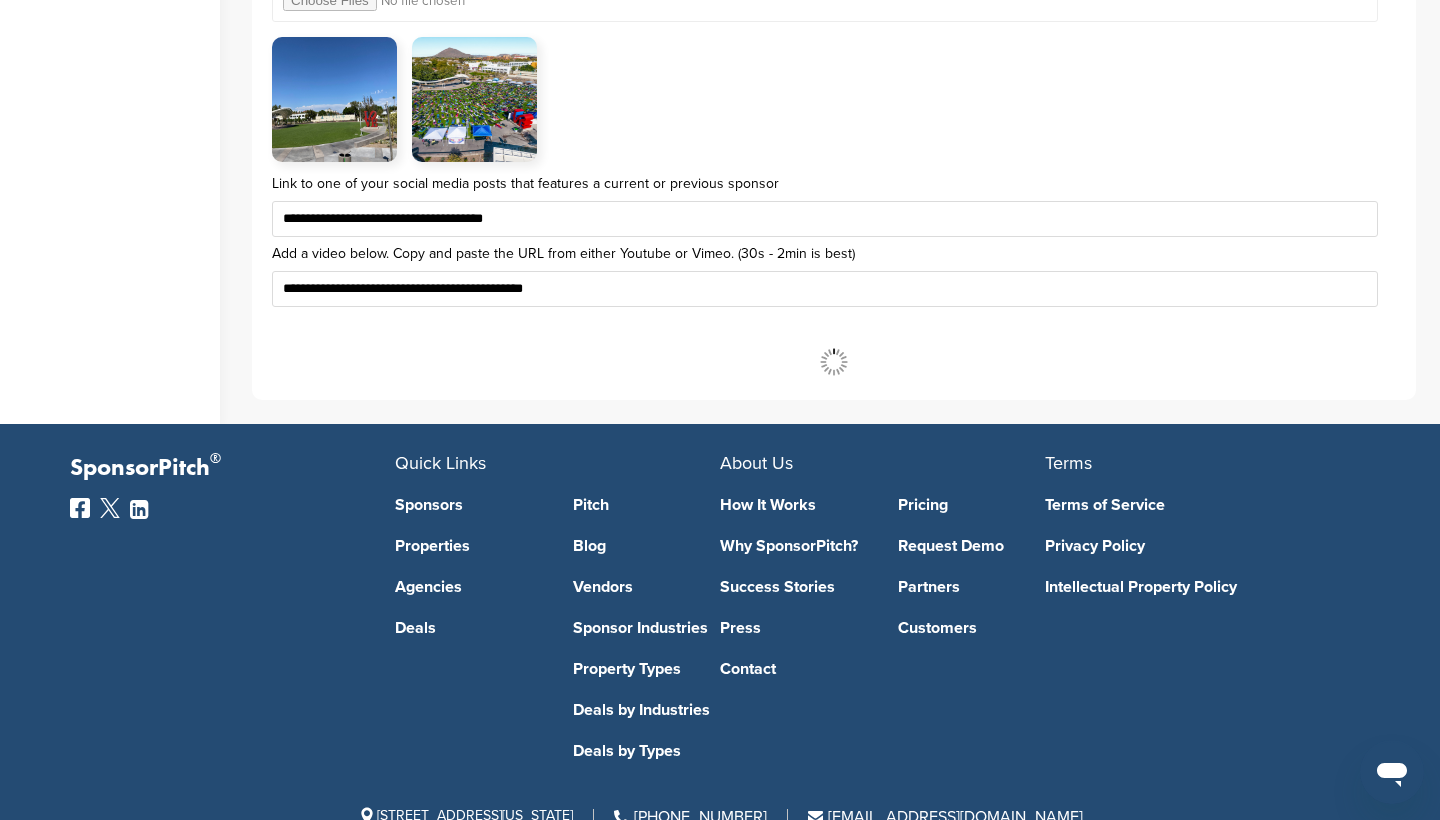 scroll, scrollTop: 6823, scrollLeft: 0, axis: vertical 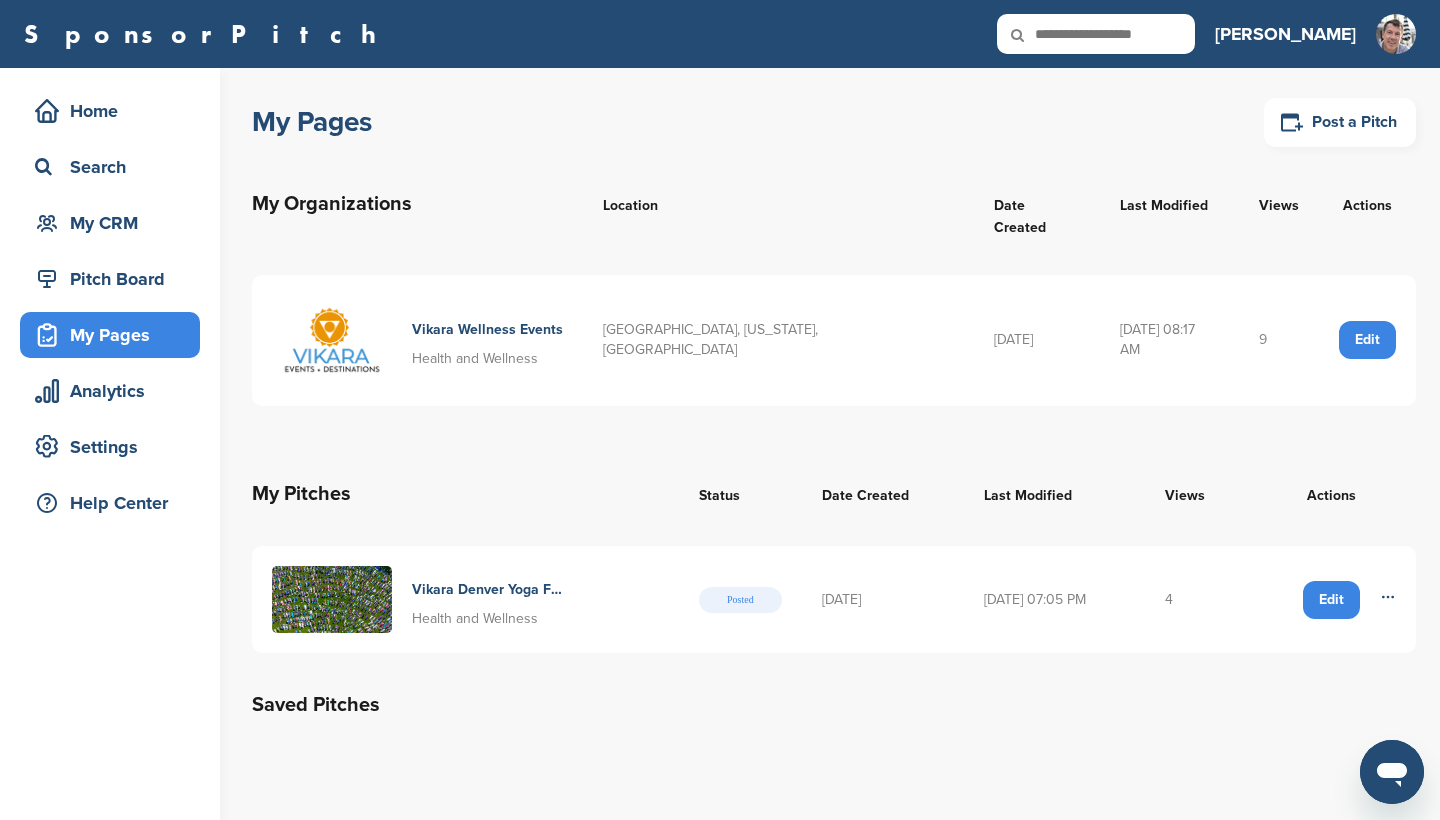 click on "Vikara Denver Yoga Festival" at bounding box center (489, 590) 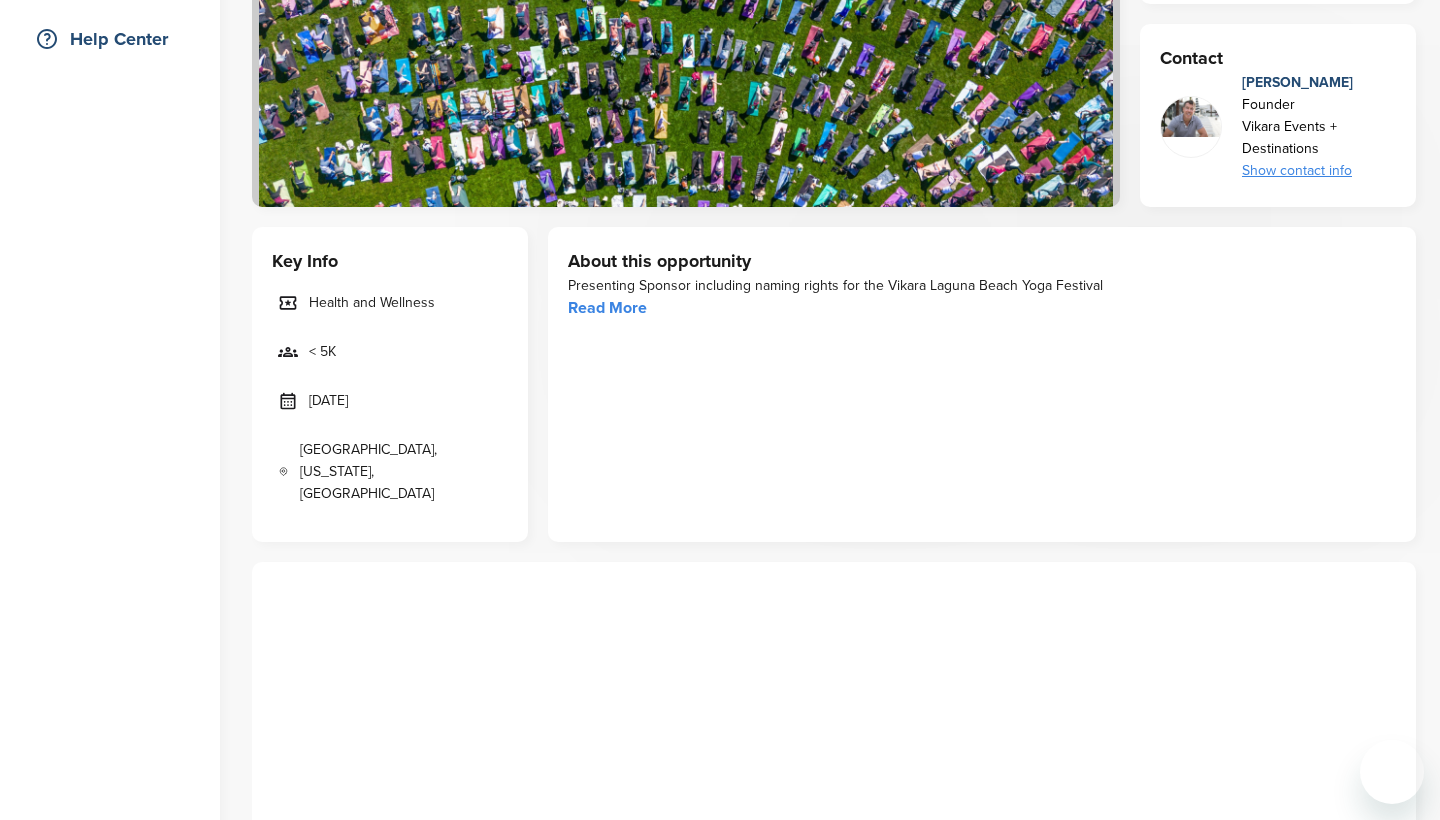 scroll, scrollTop: 765, scrollLeft: 0, axis: vertical 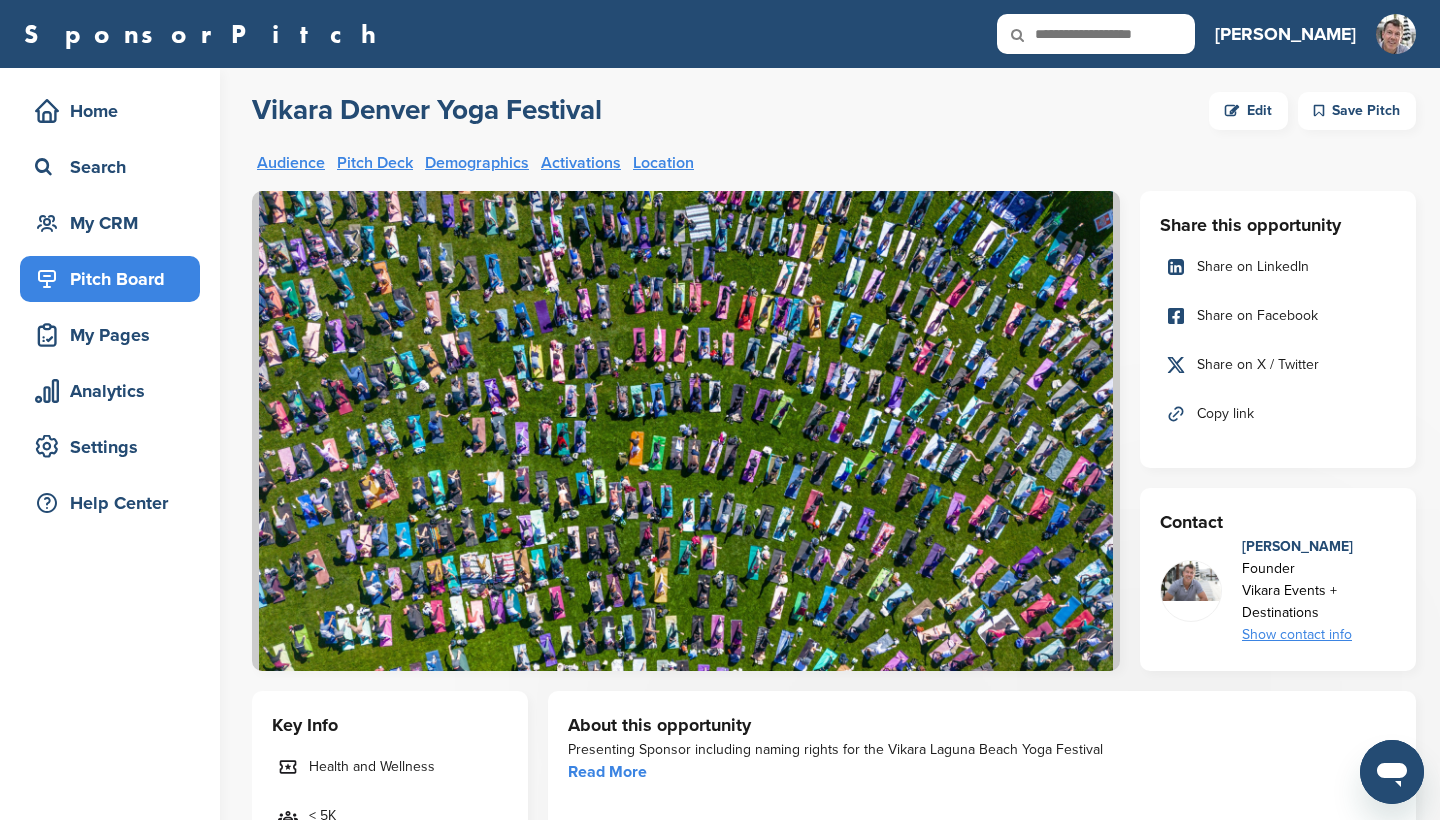 click on "Edit" at bounding box center [1248, 111] 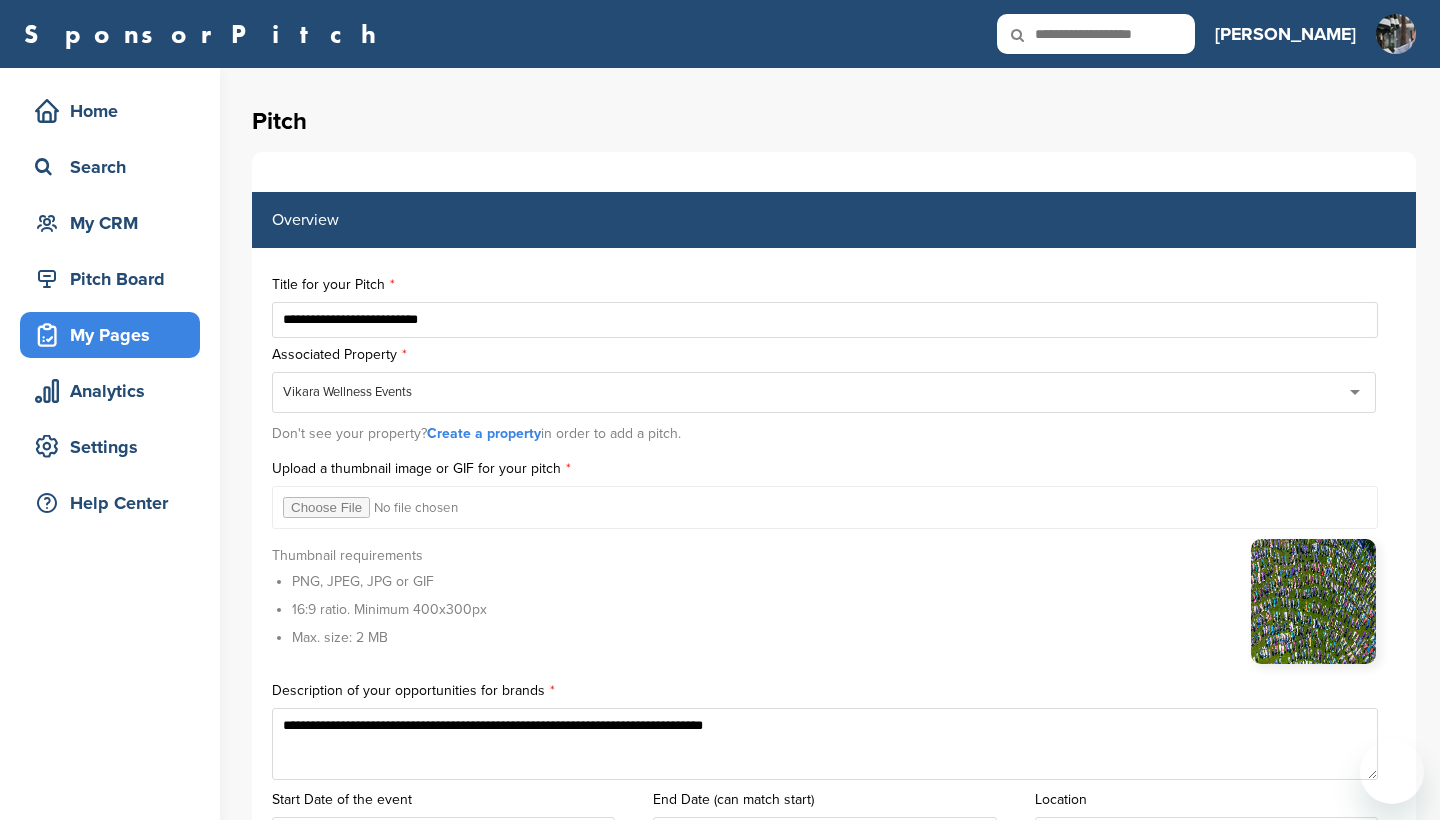 scroll, scrollTop: 836, scrollLeft: 0, axis: vertical 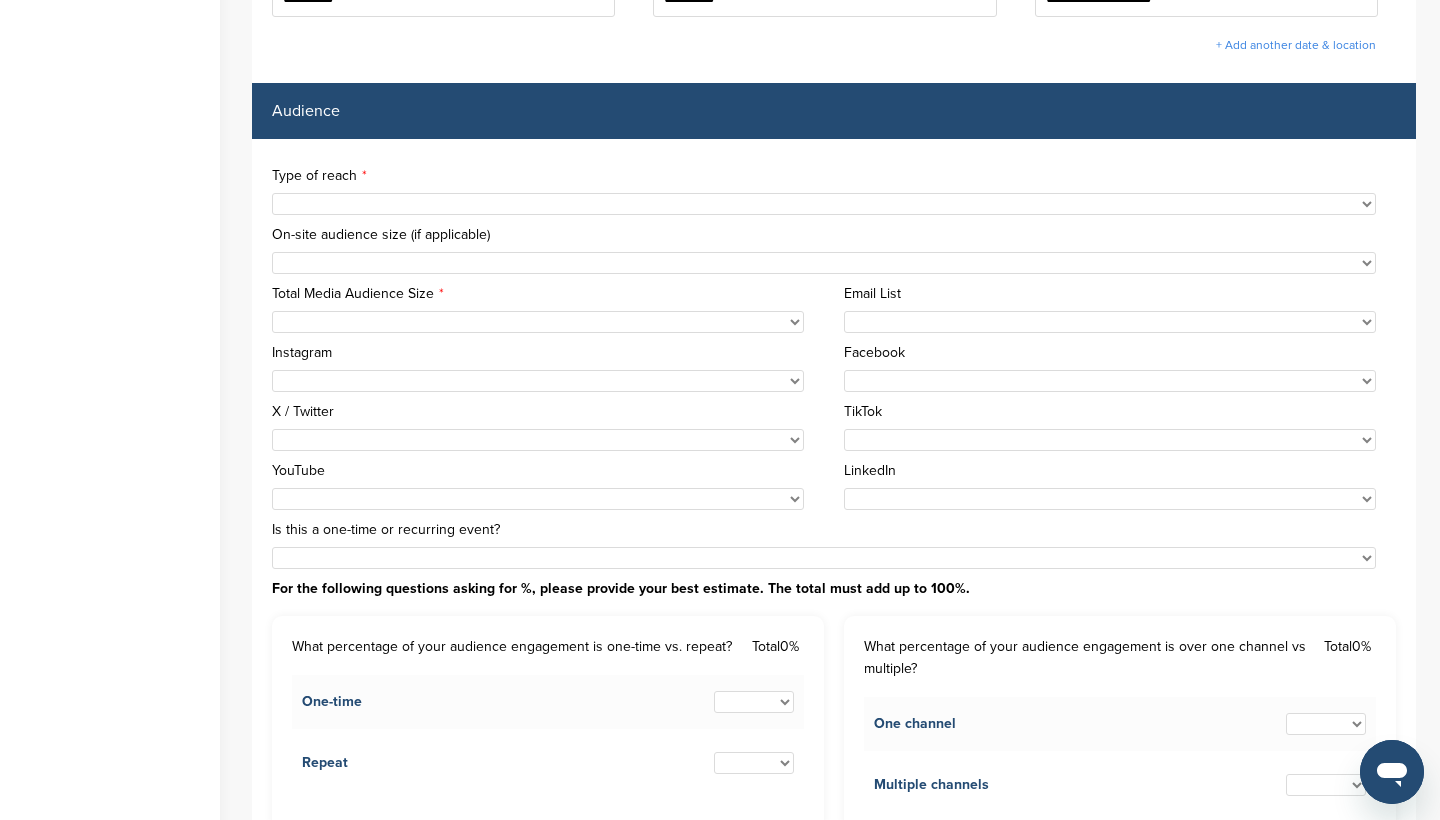 select on "*******" 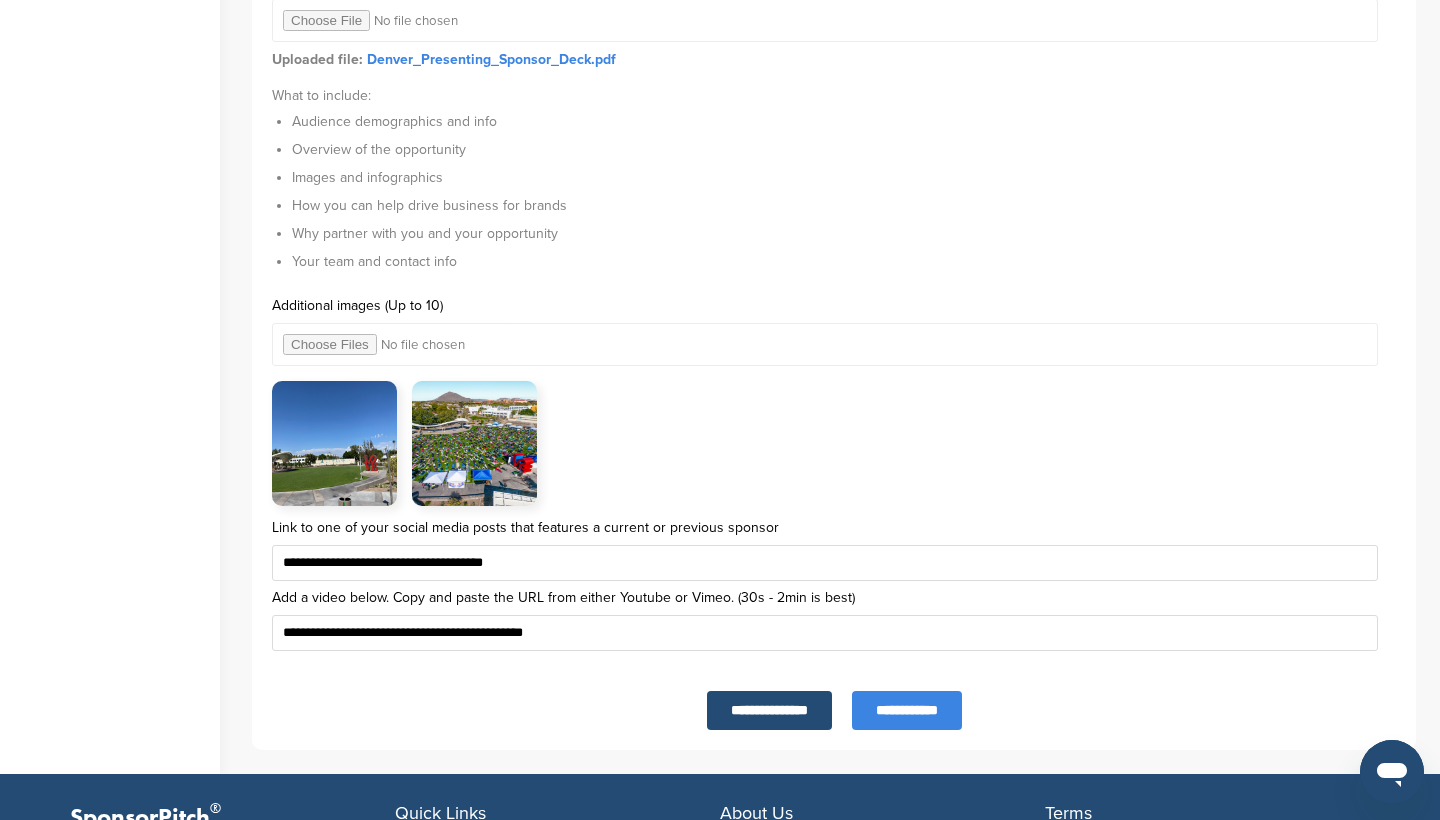 scroll, scrollTop: 6521, scrollLeft: 0, axis: vertical 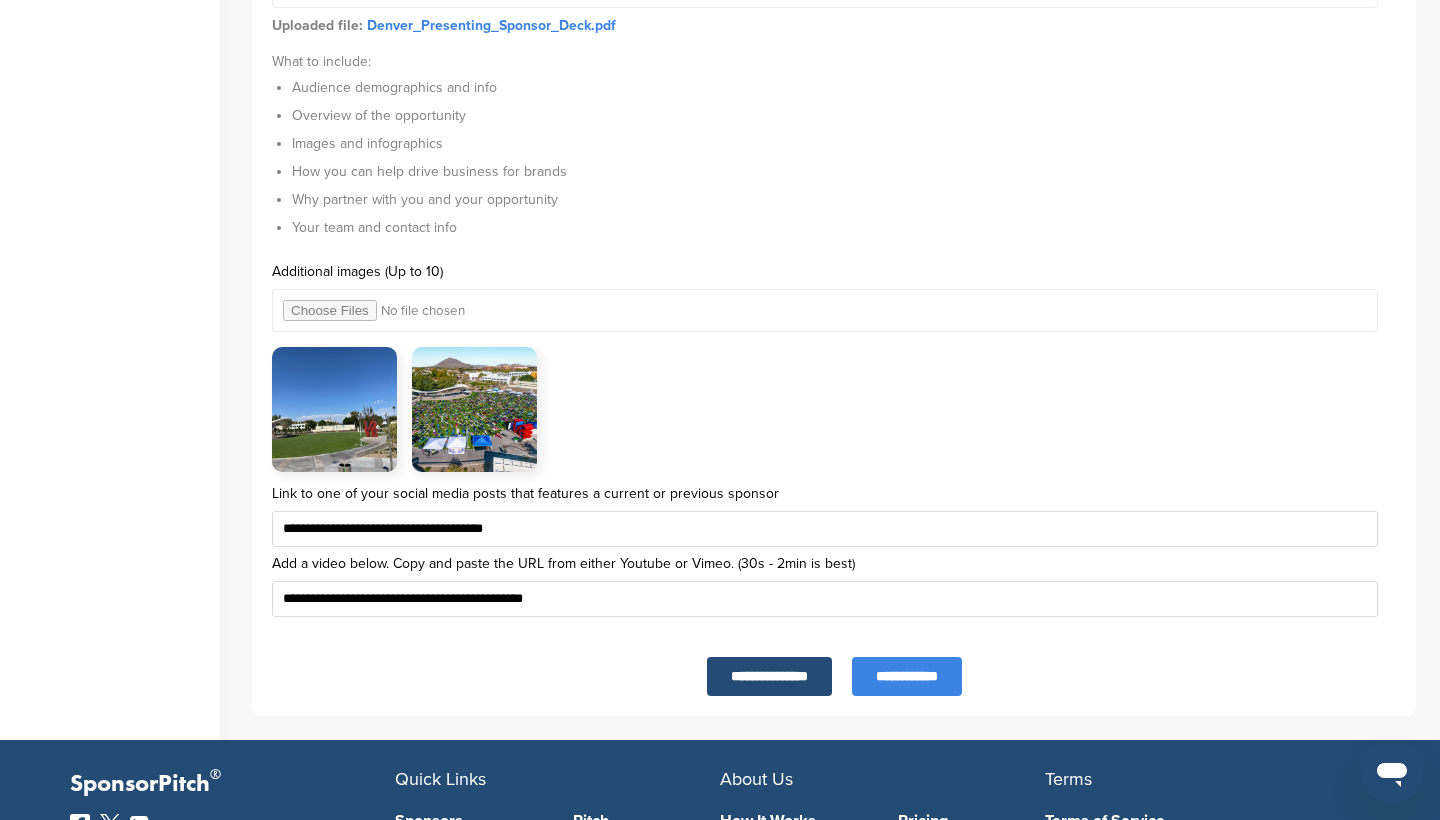 click on "**********" at bounding box center (907, 676) 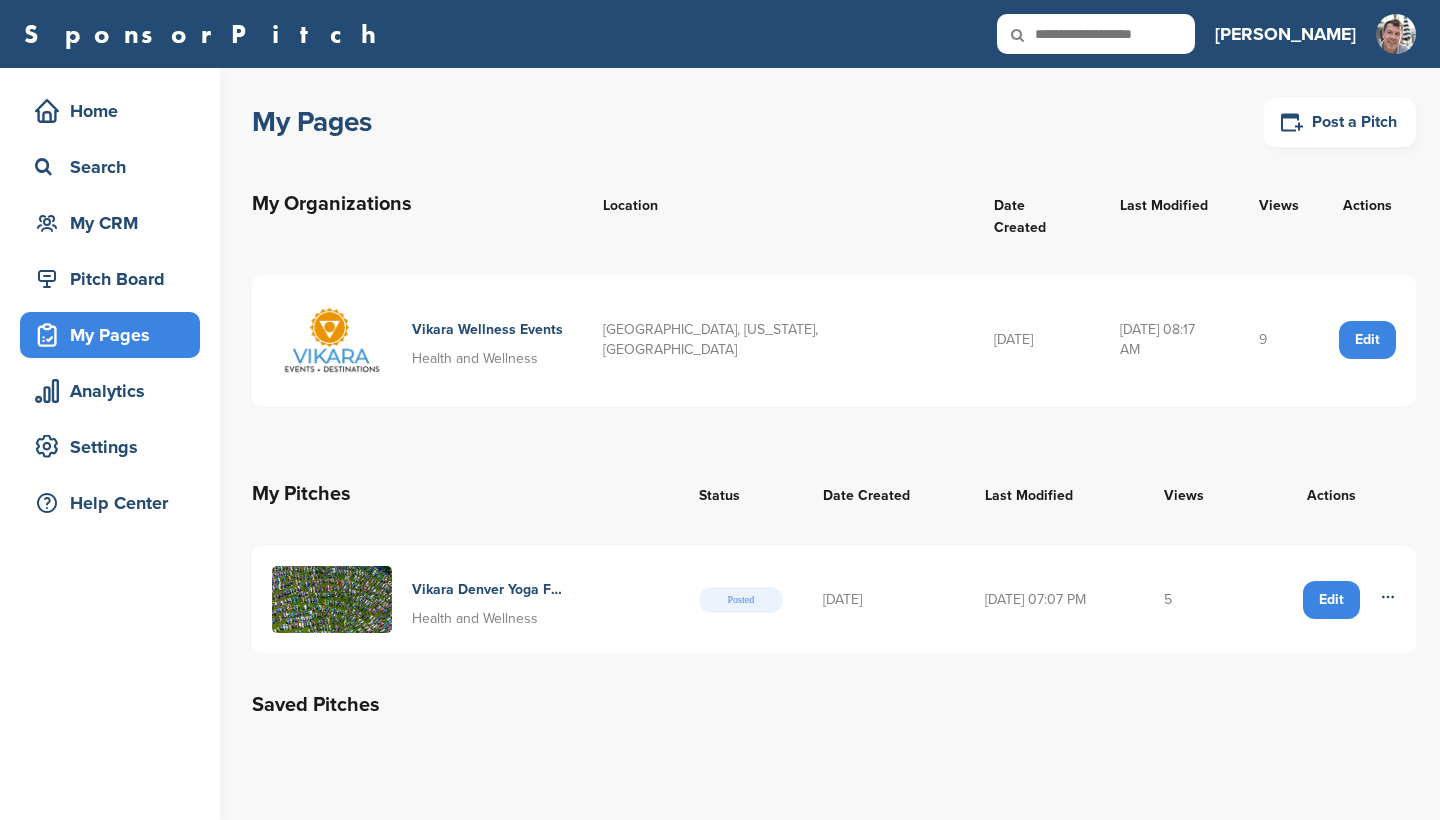 scroll, scrollTop: 0, scrollLeft: 0, axis: both 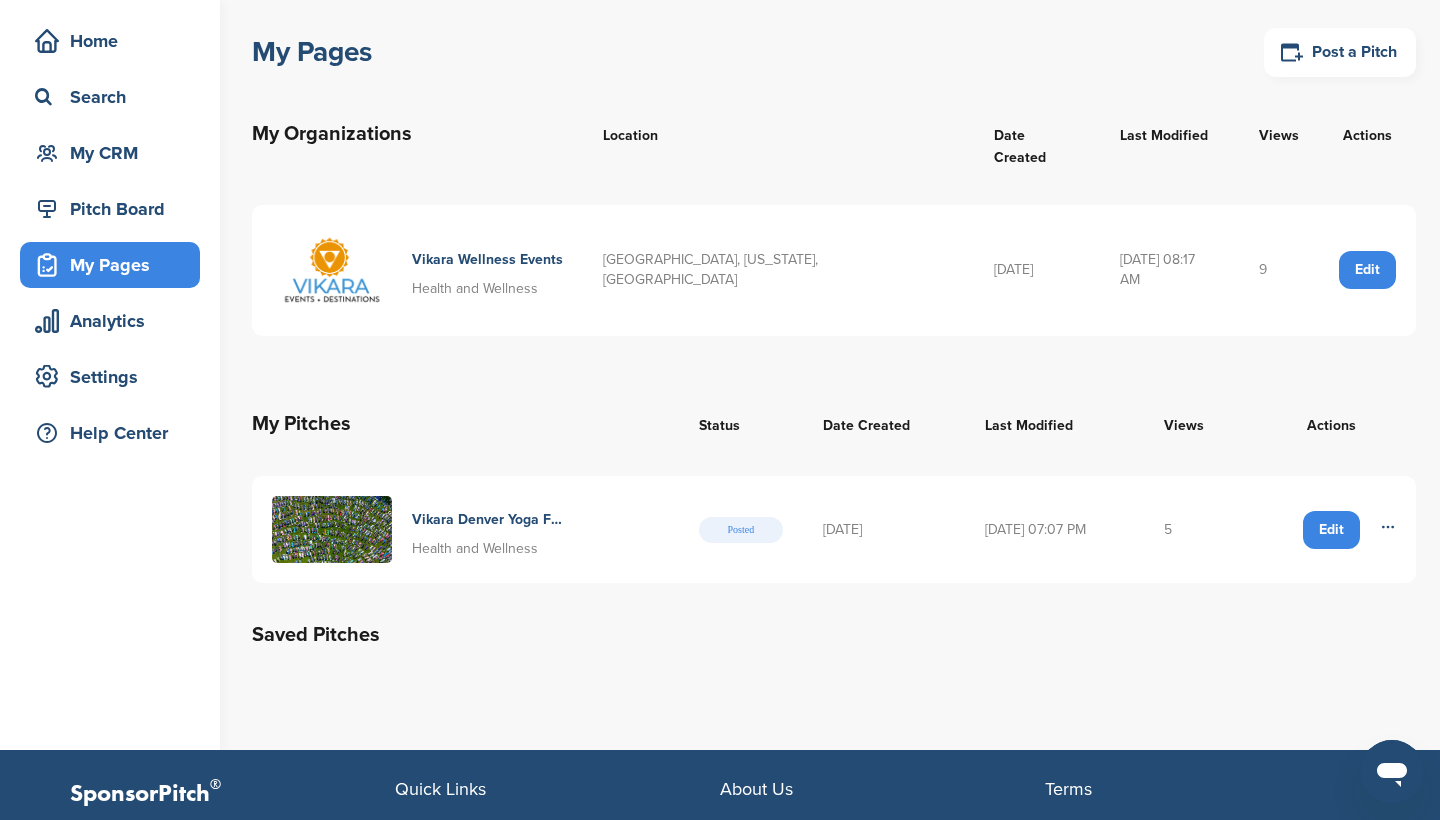 click 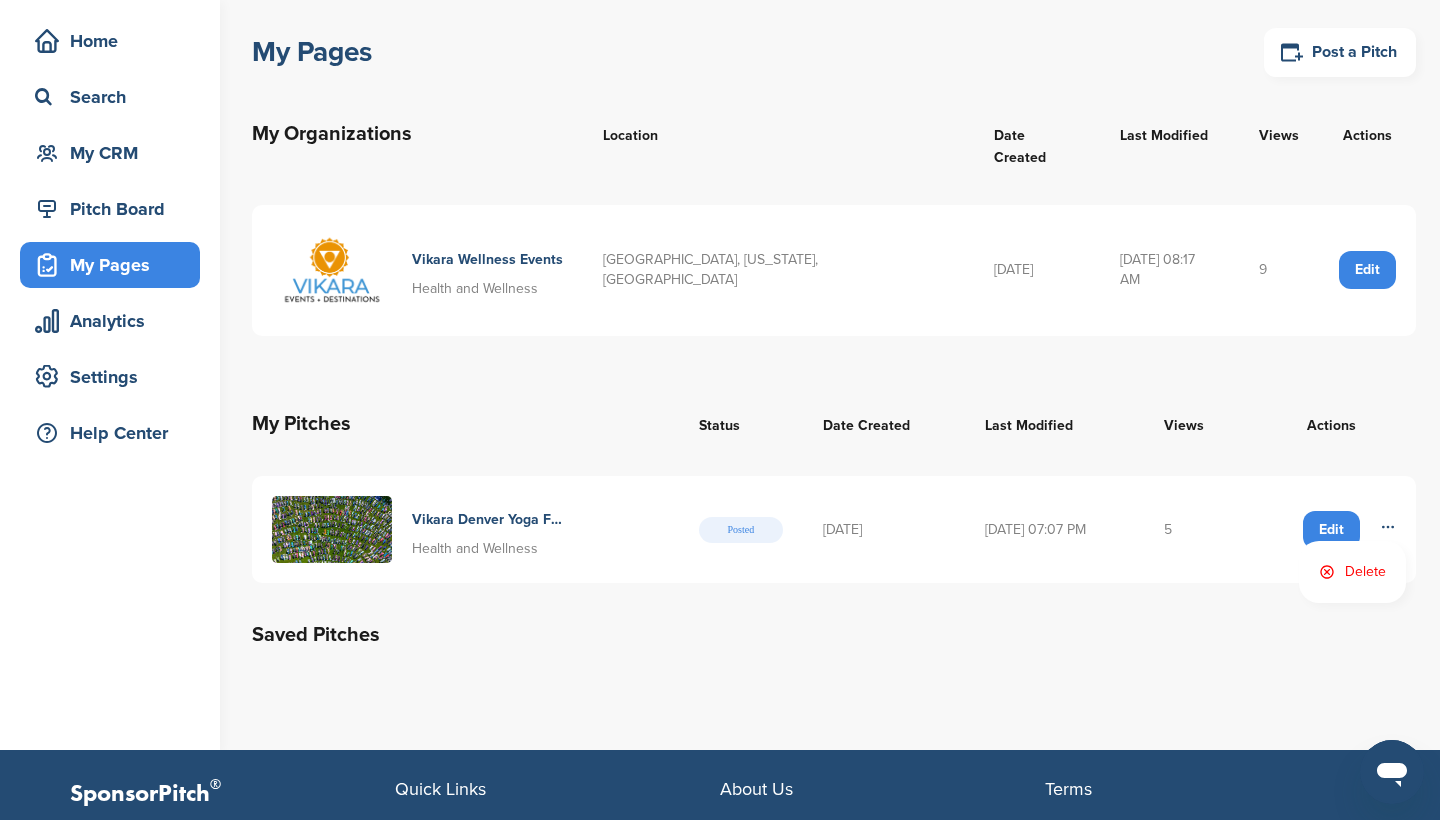 click on "My Pages
Post a Pitch
My Organizations
Location
Date Created
Last Modified
Views
Actions
Vikara Wellness Events
Health and Wellness
[GEOGRAPHIC_DATA], [US_STATE], [GEOGRAPHIC_DATA]
[DATE]
[DATE] 08:17 AM
9
Edit
My Pitches
Status
Date Created
Last Modified
Views
Actions
Vikara Denver Yoga Festival
Health and Wellness
Posted
[DATE]
[DATE] 07:07 PM
5
Edit
[GEOGRAPHIC_DATA]
Saved Pitches" at bounding box center (846, 346) 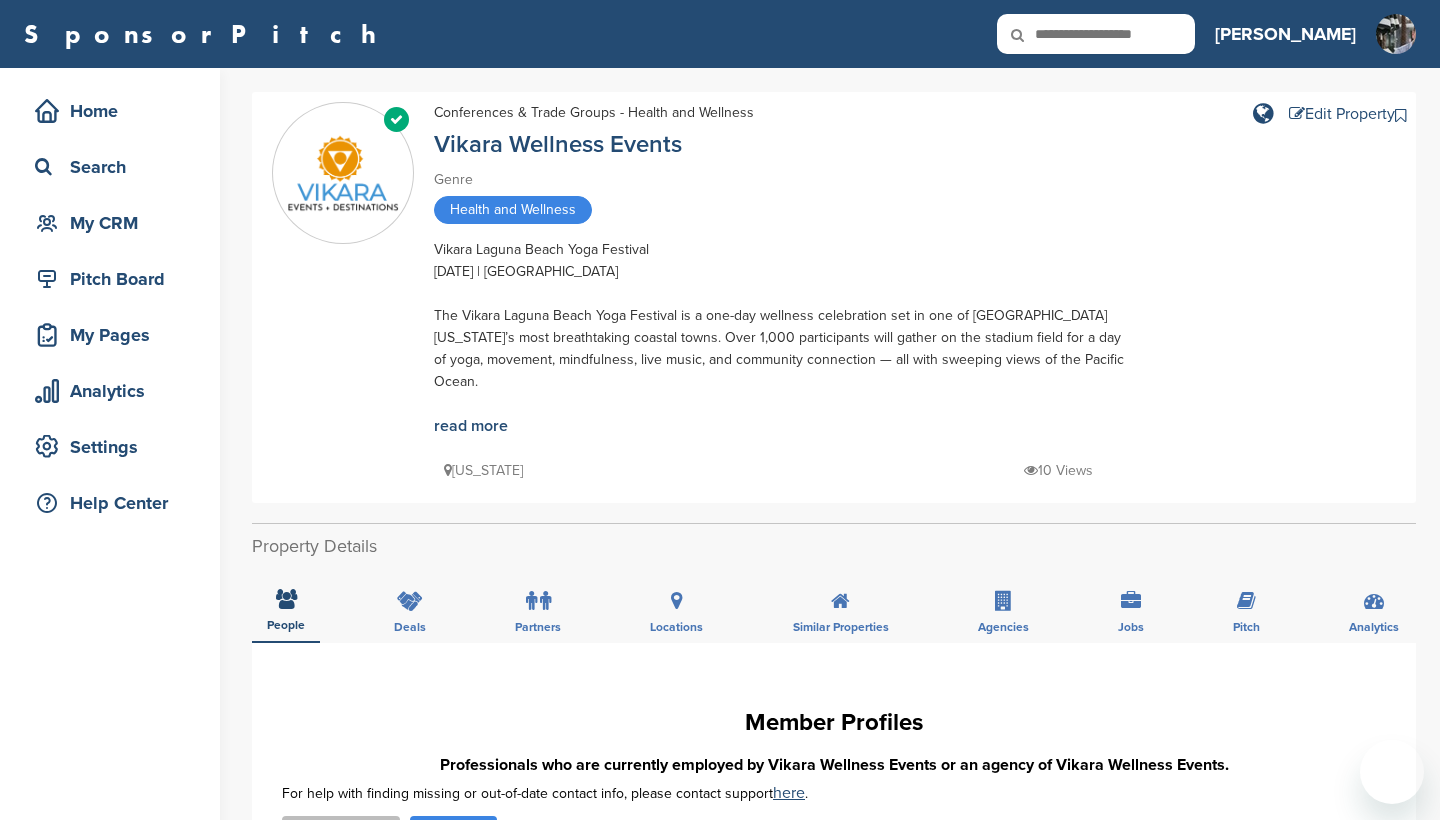 scroll, scrollTop: 0, scrollLeft: 0, axis: both 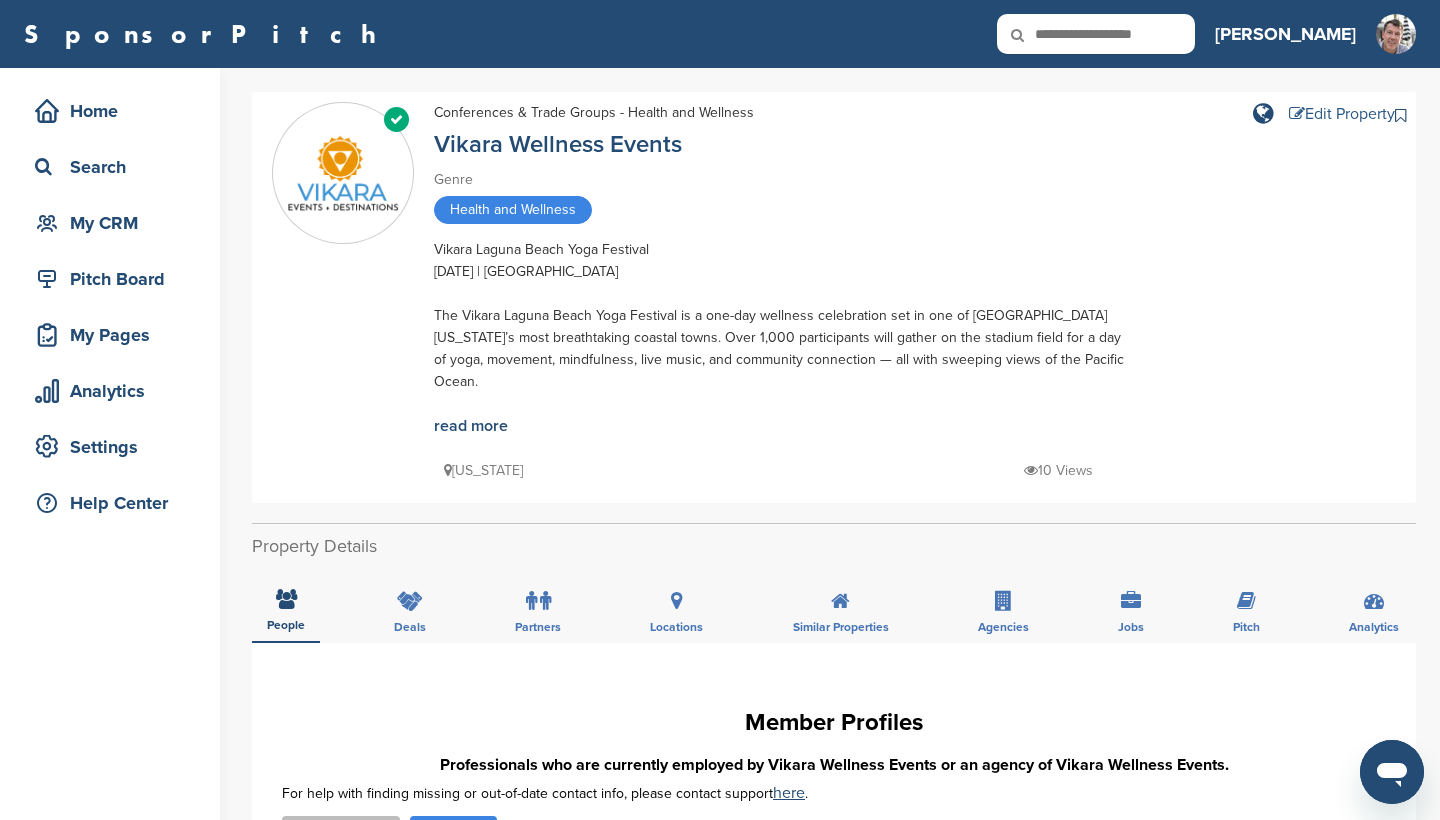 click on "Edit Property" at bounding box center (1342, 114) 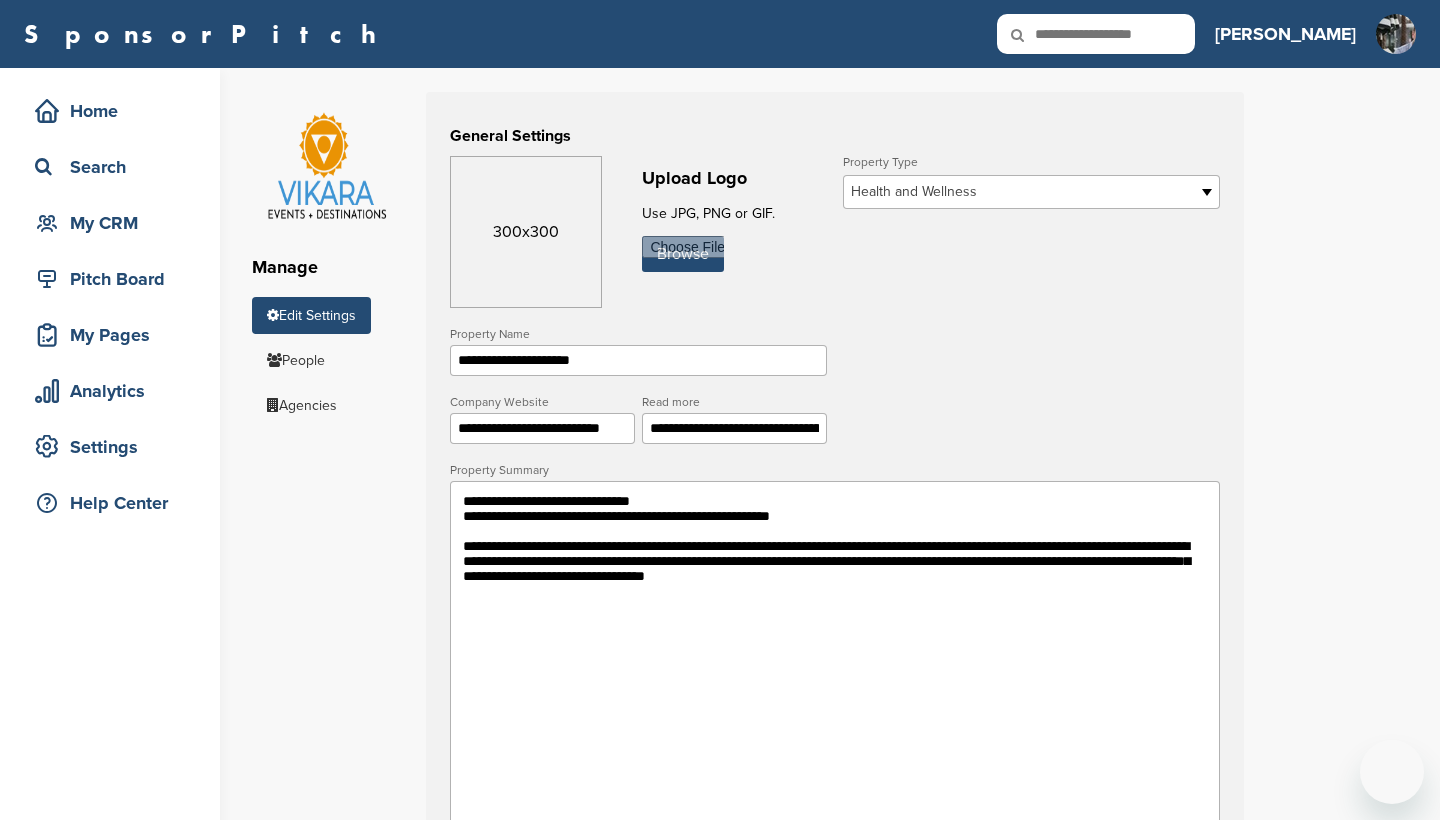 scroll, scrollTop: 0, scrollLeft: 0, axis: both 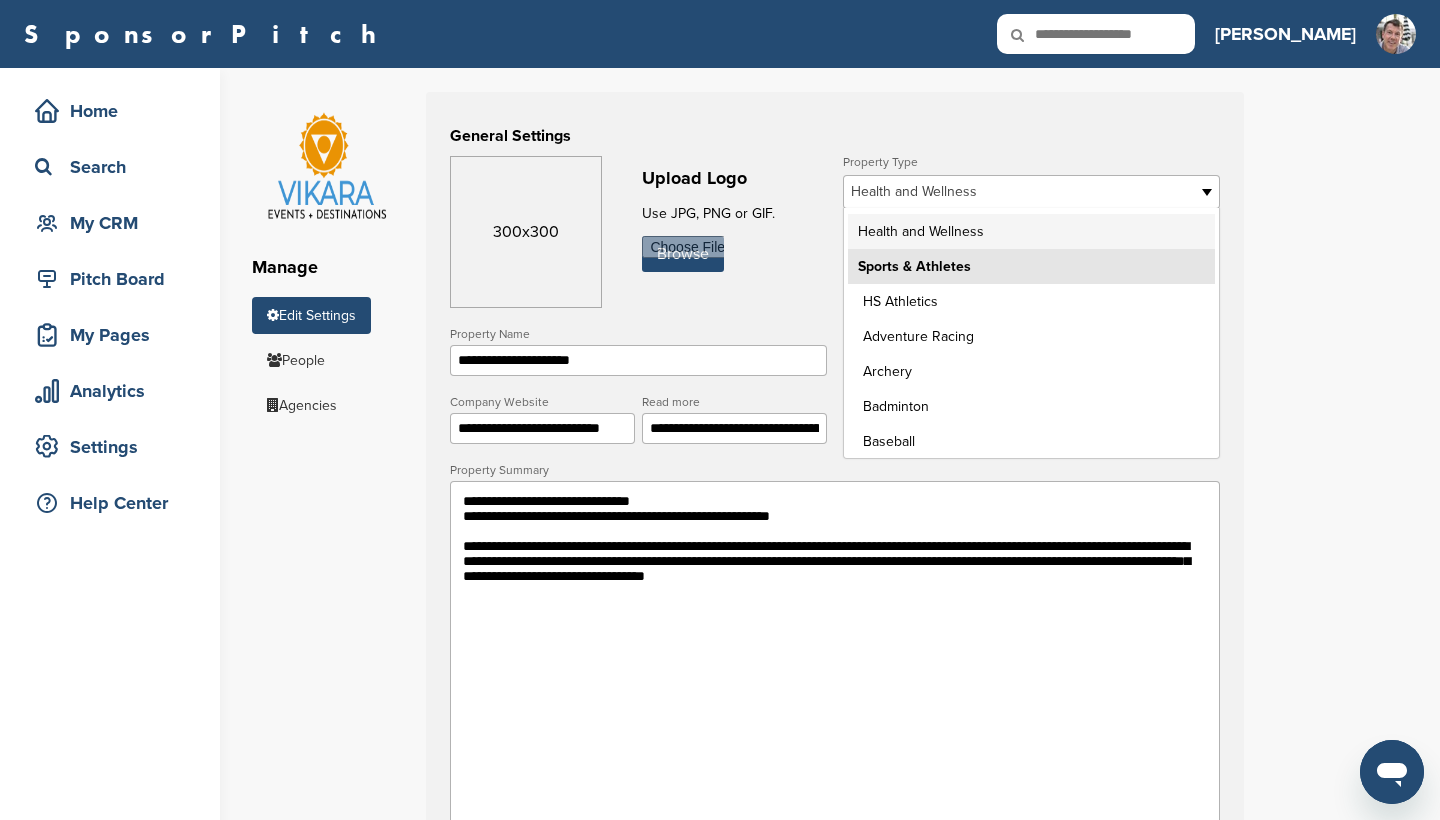 click at bounding box center [1210, 192] 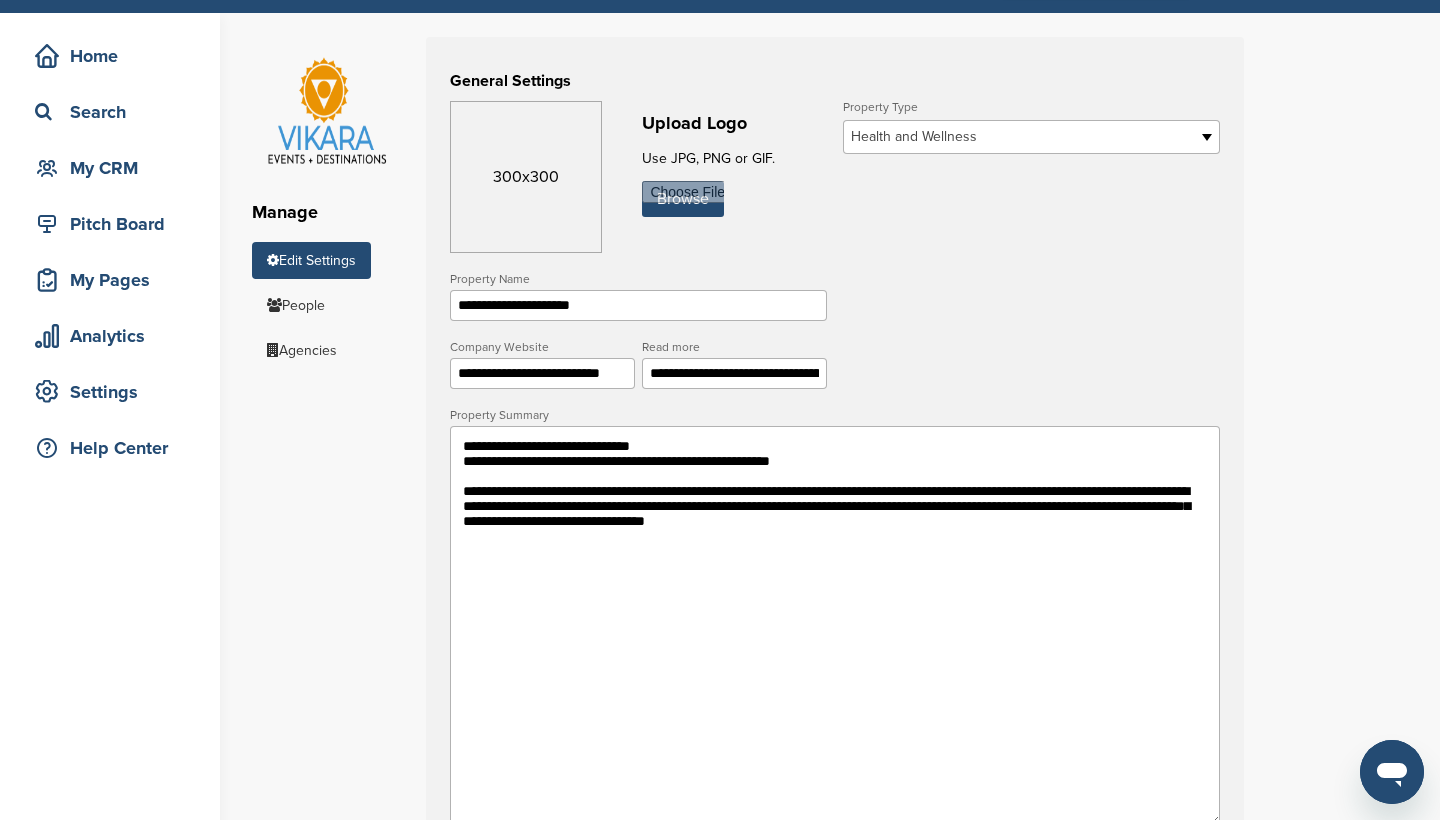 scroll, scrollTop: 62, scrollLeft: 0, axis: vertical 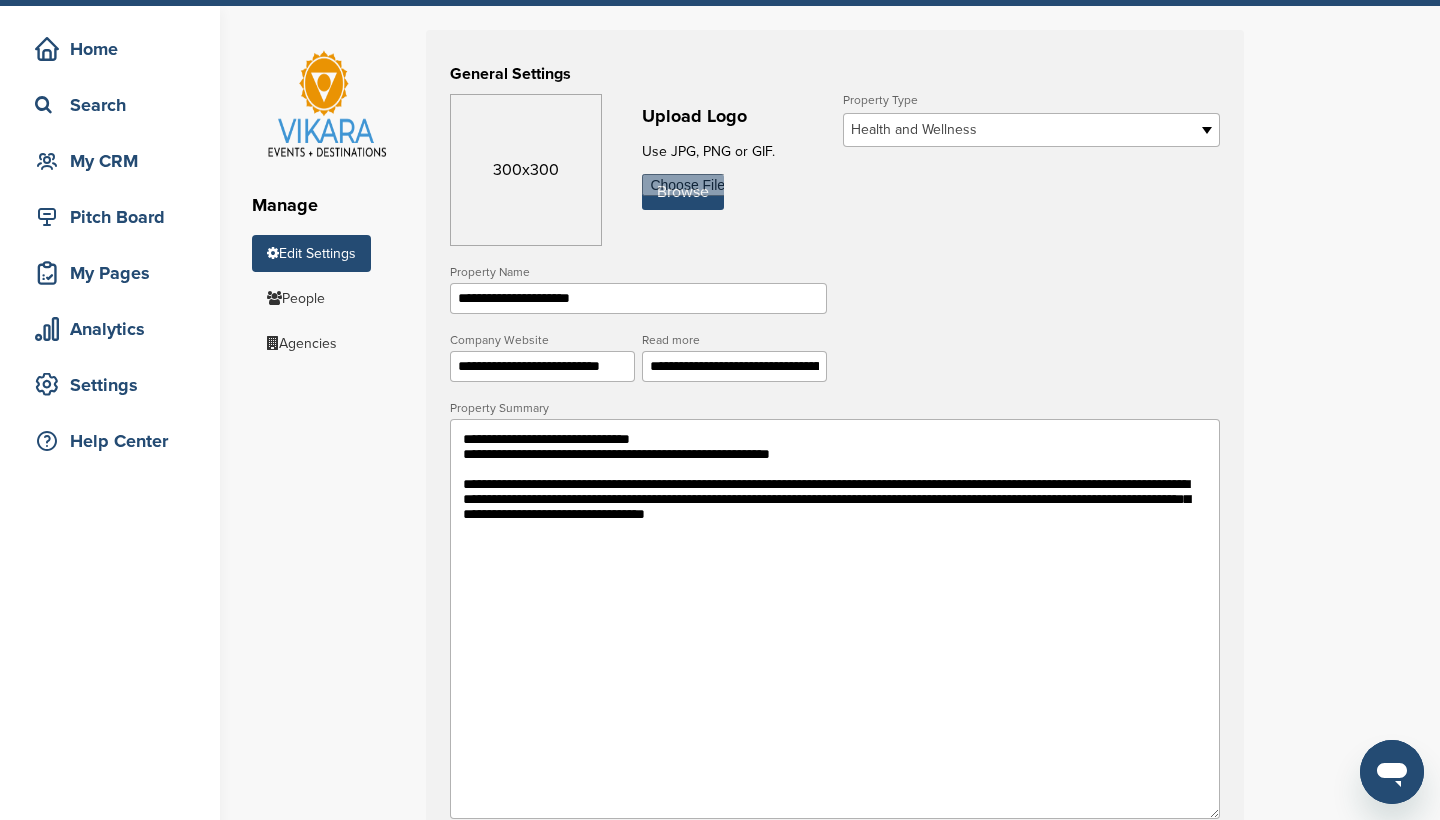 click on "**********" at bounding box center [835, 619] 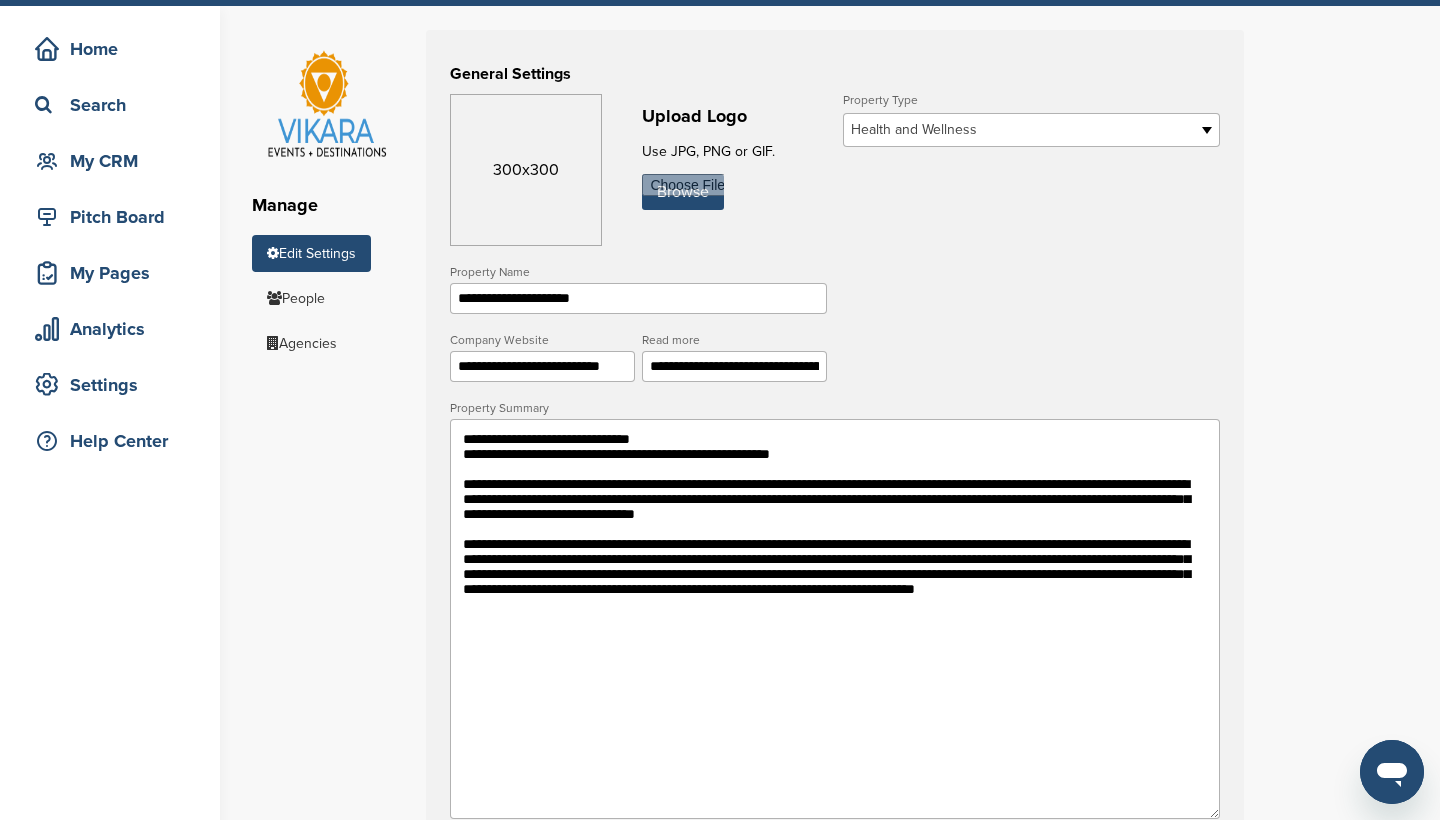 drag, startPoint x: 1105, startPoint y: 530, endPoint x: 454, endPoint y: 439, distance: 657.32947 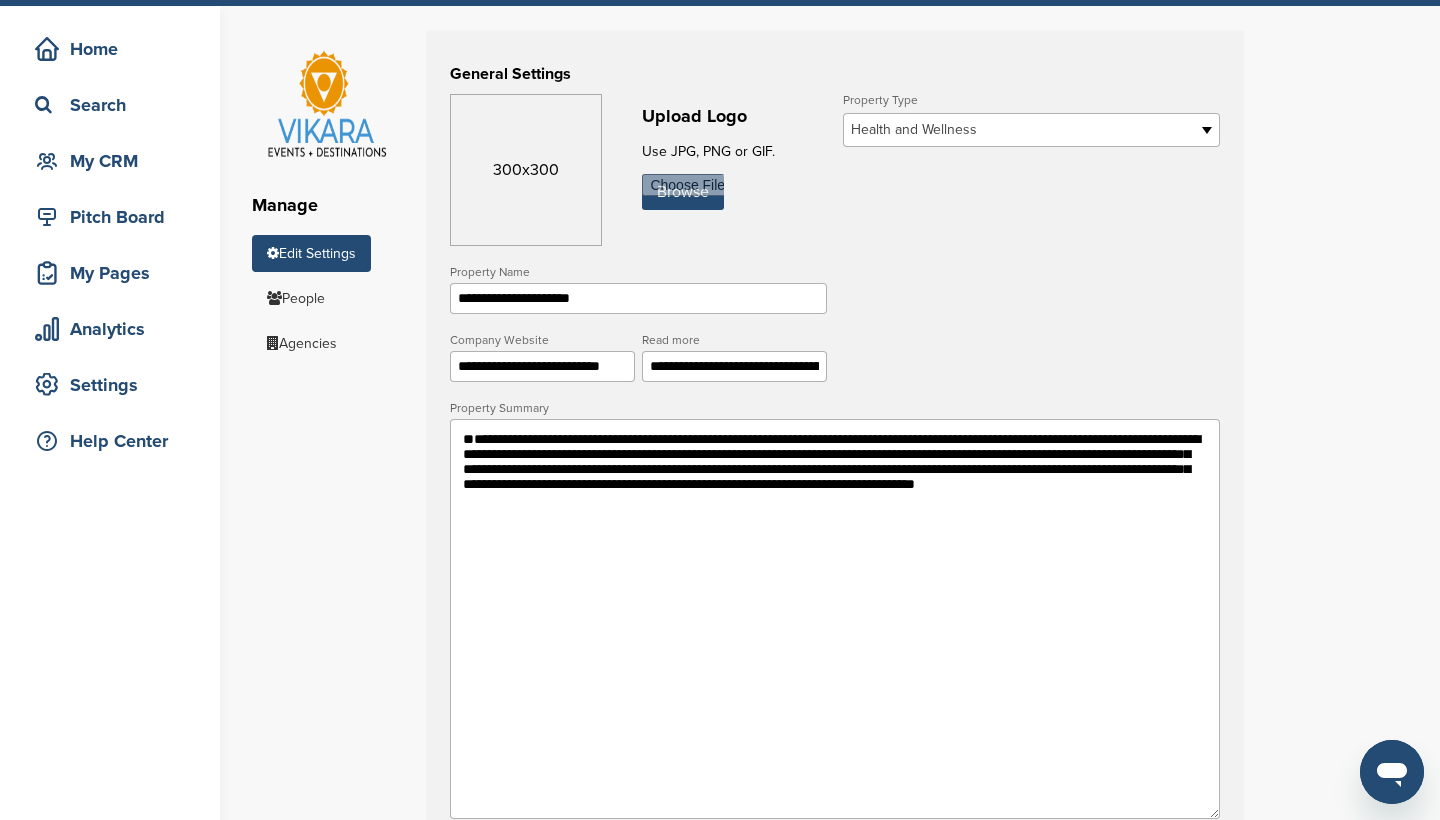click on "**********" at bounding box center [835, 619] 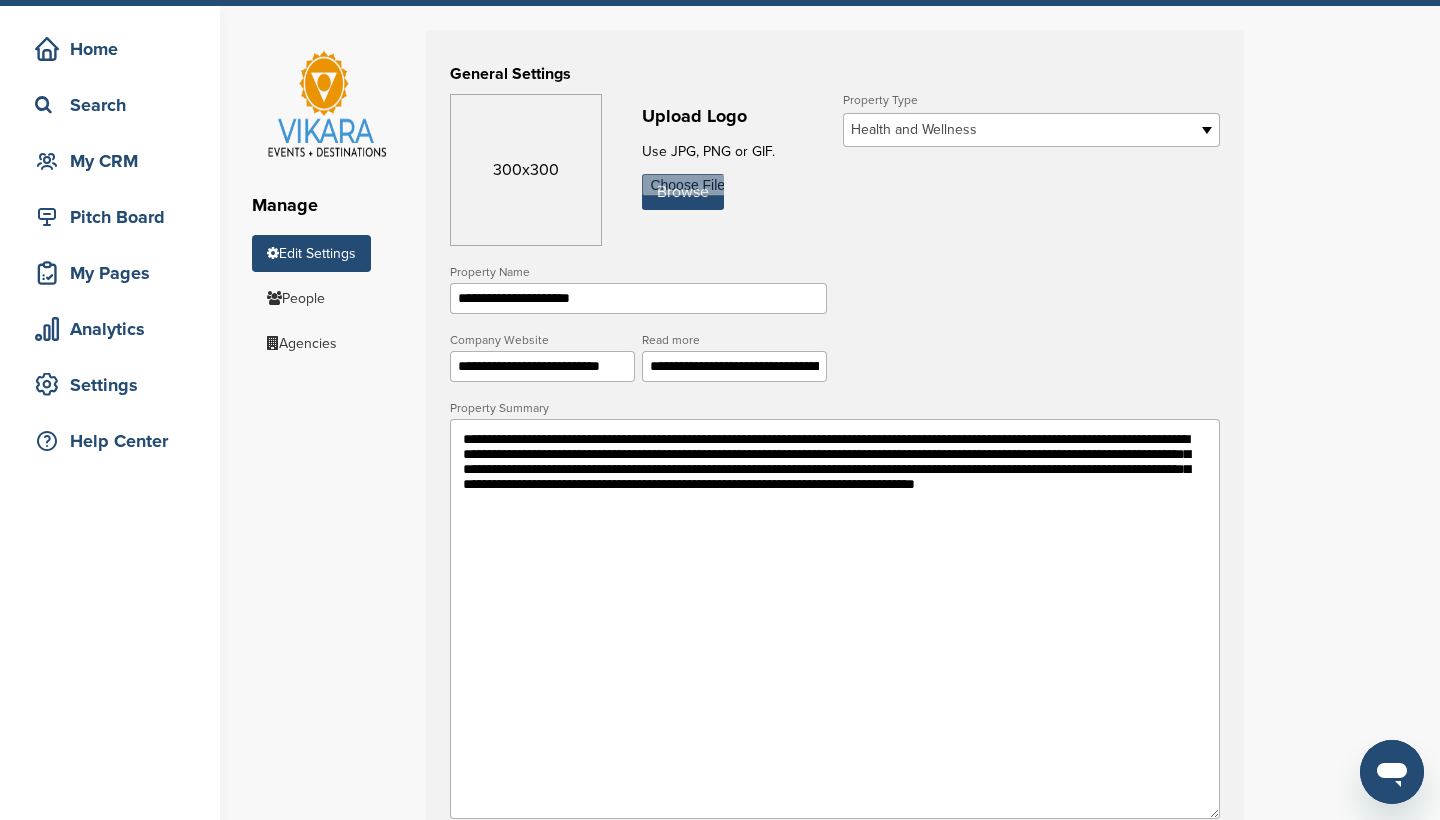 click on "**********" at bounding box center (835, 619) 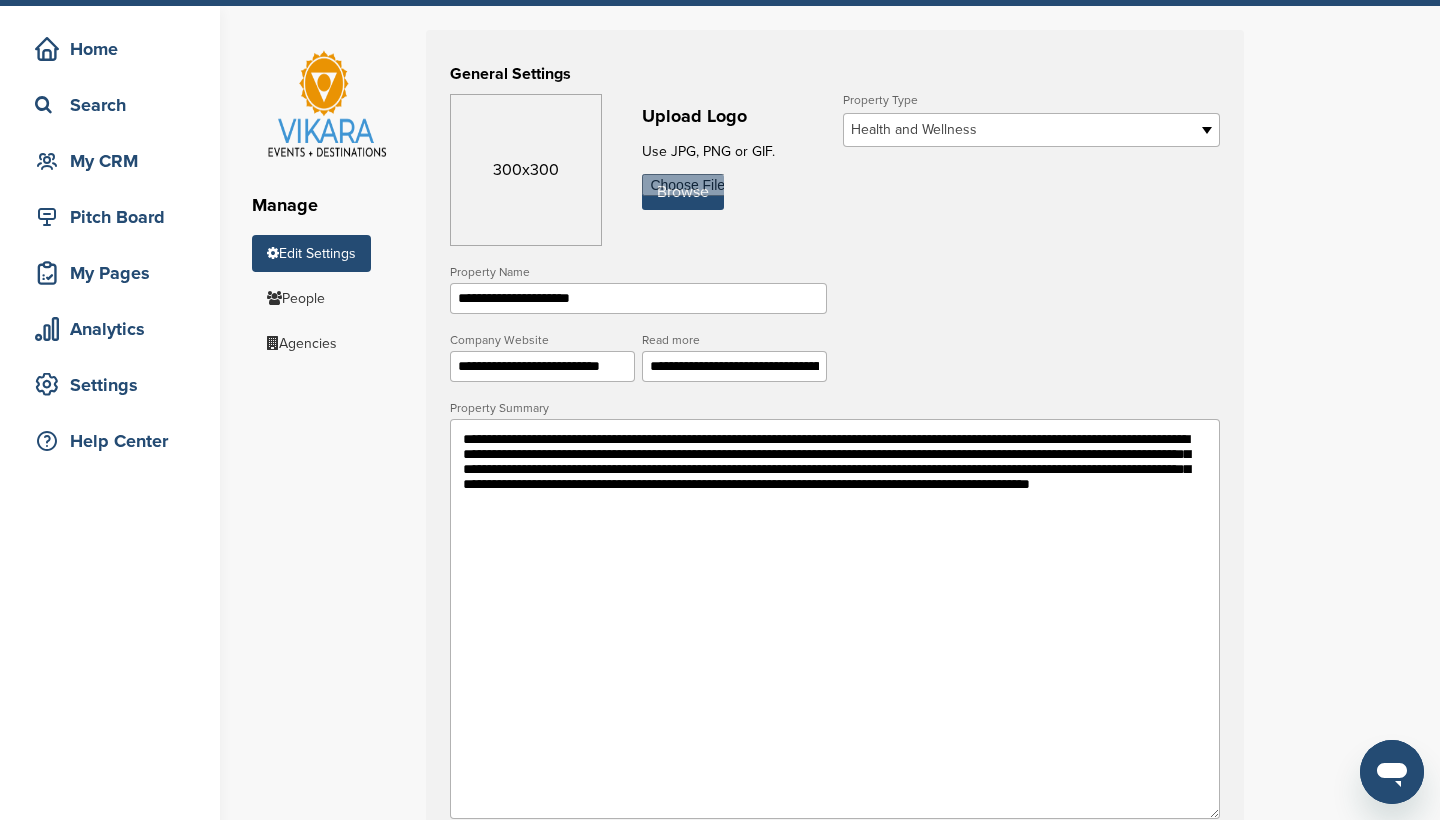 drag, startPoint x: 855, startPoint y: 496, endPoint x: 446, endPoint y: 500, distance: 409.01956 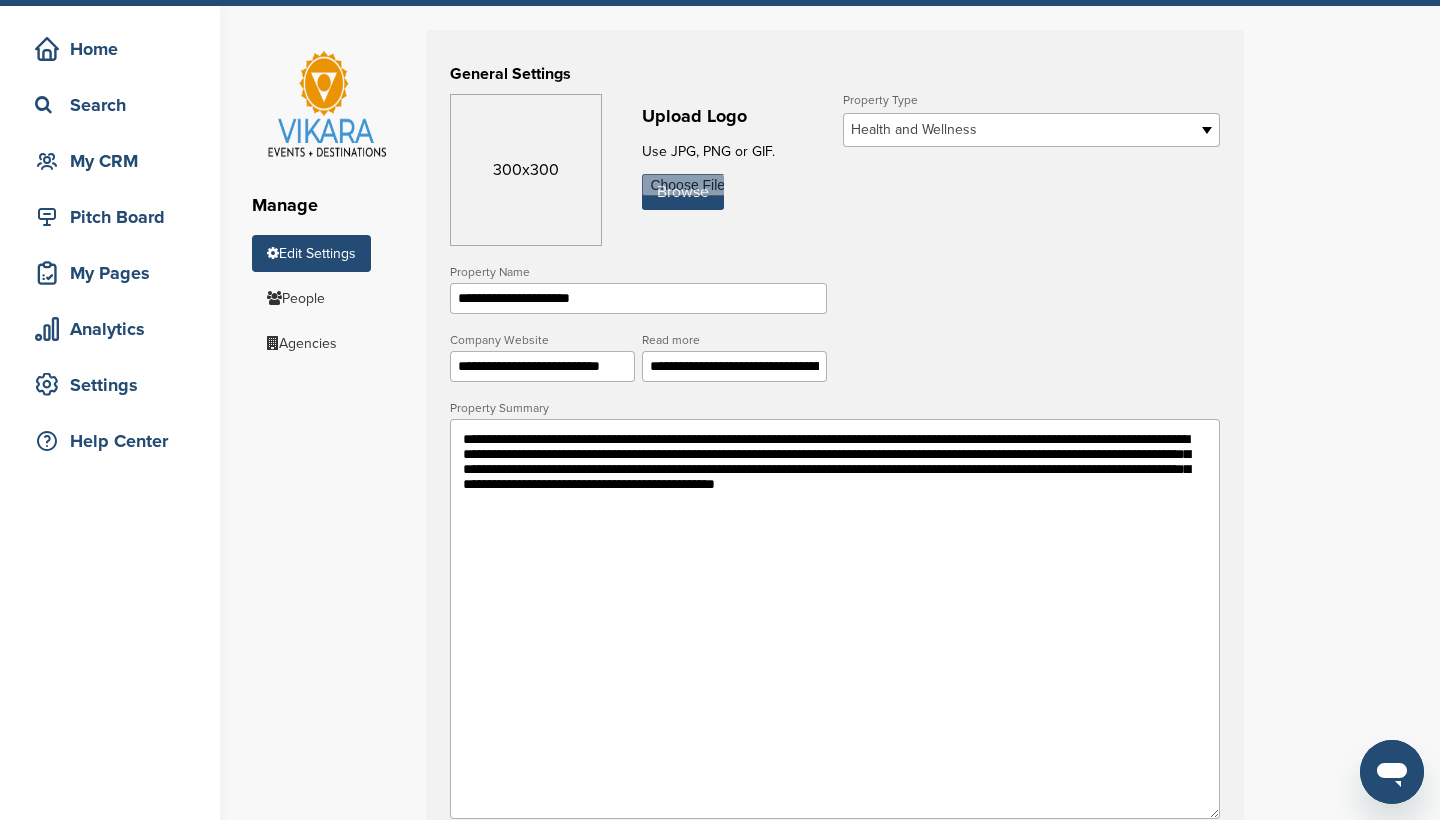 drag, startPoint x: 1200, startPoint y: 478, endPoint x: 1110, endPoint y: 475, distance: 90.04999 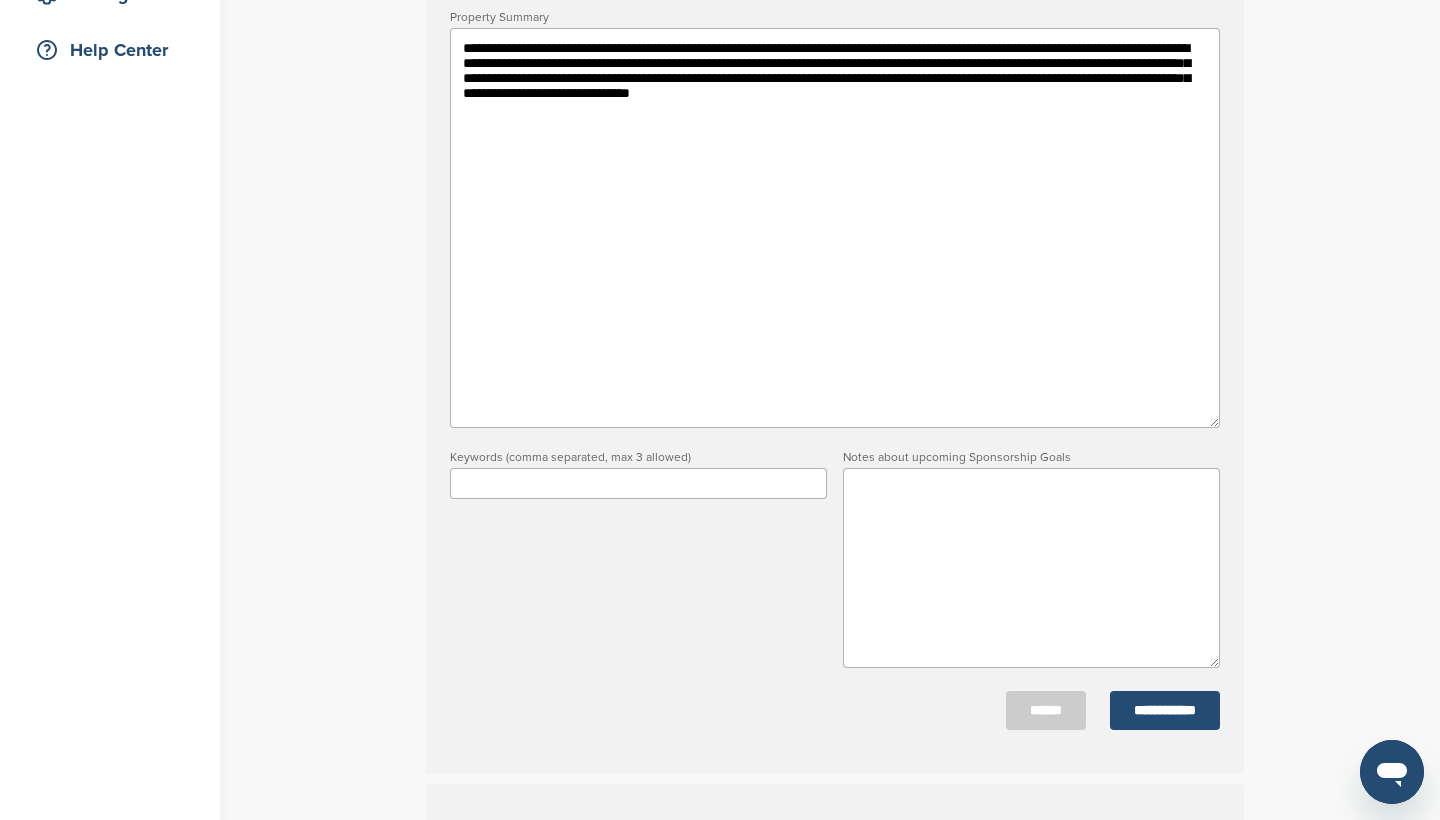 scroll, scrollTop: 448, scrollLeft: 0, axis: vertical 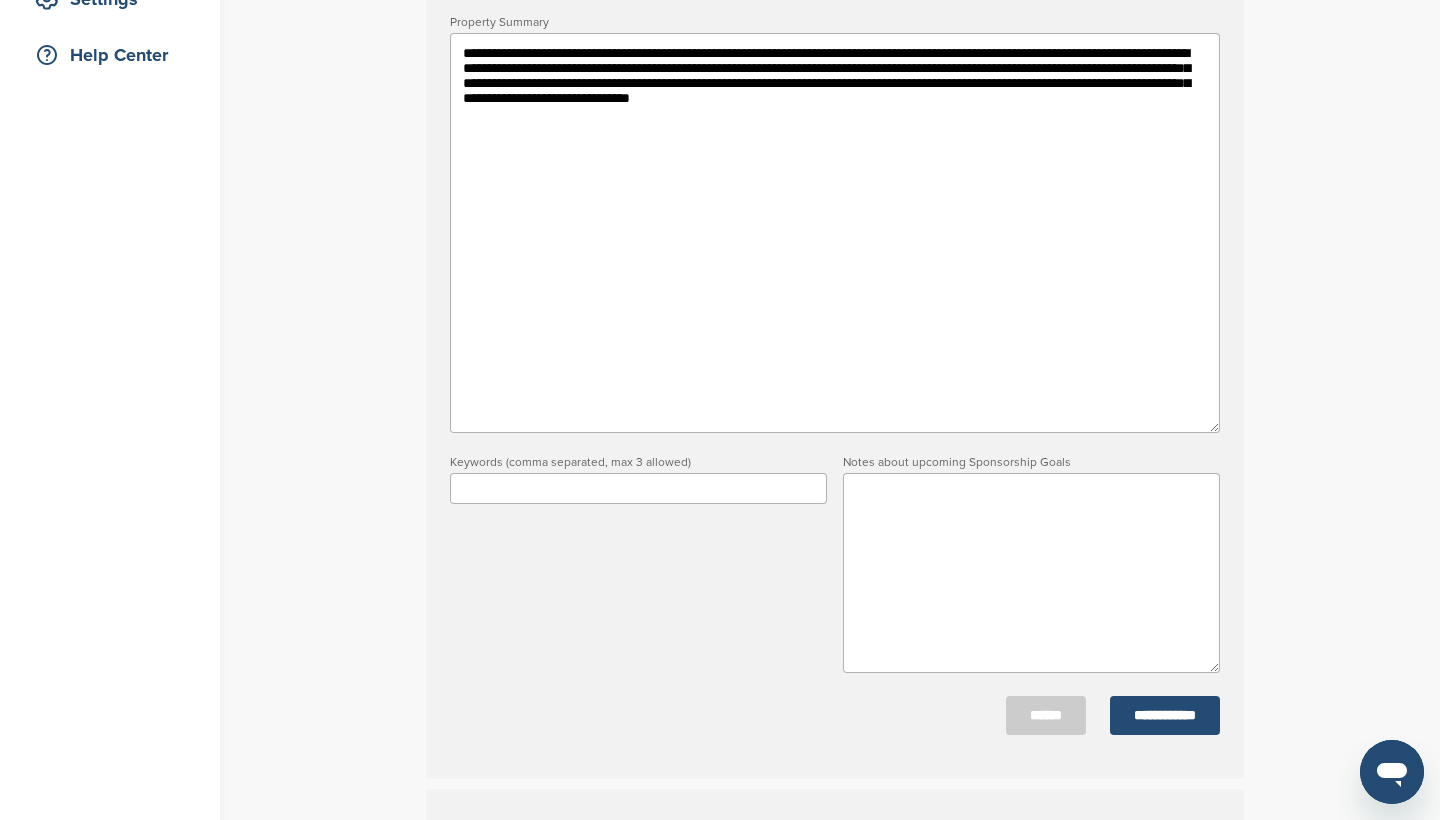 type on "**********" 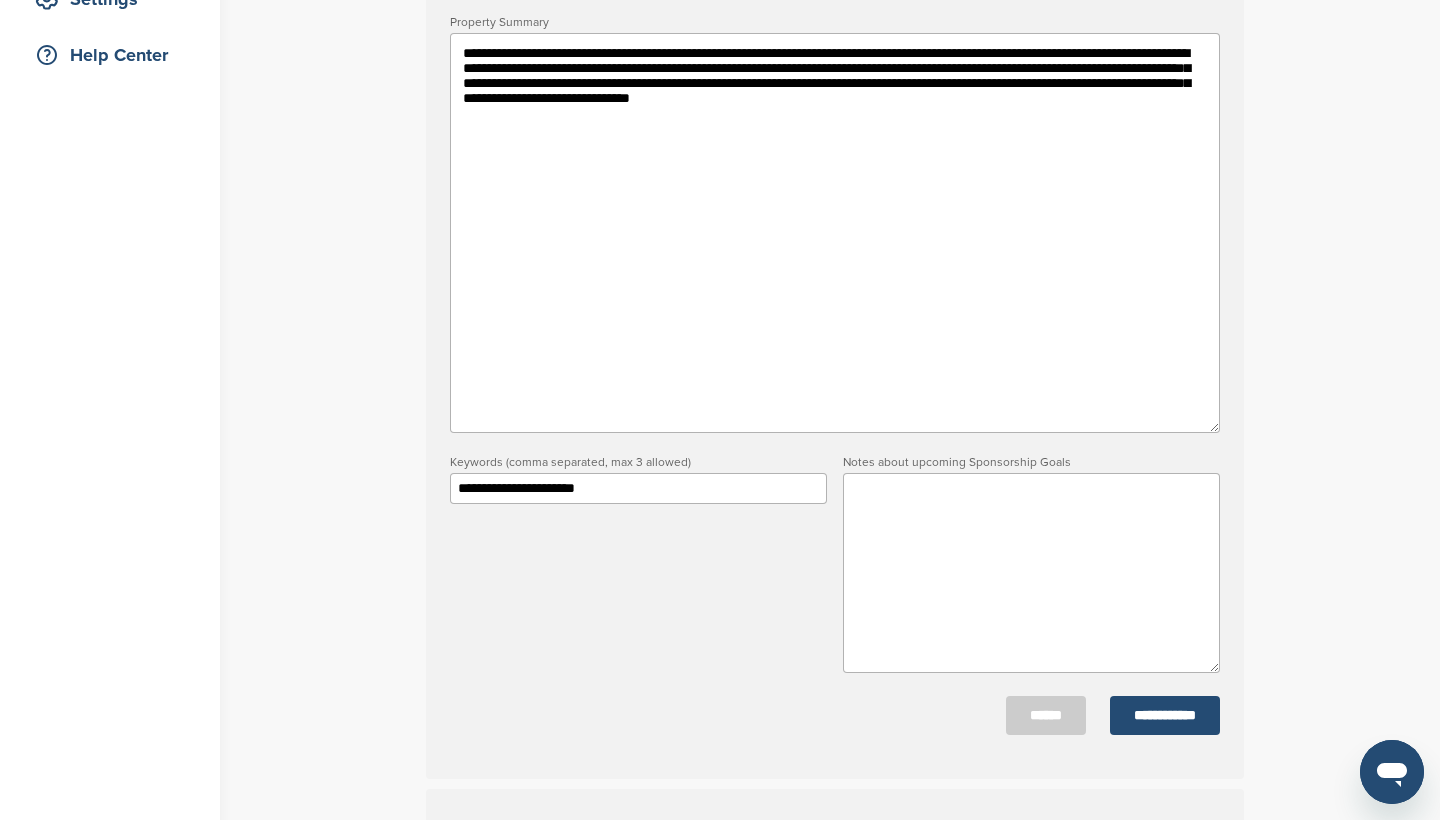 type on "**********" 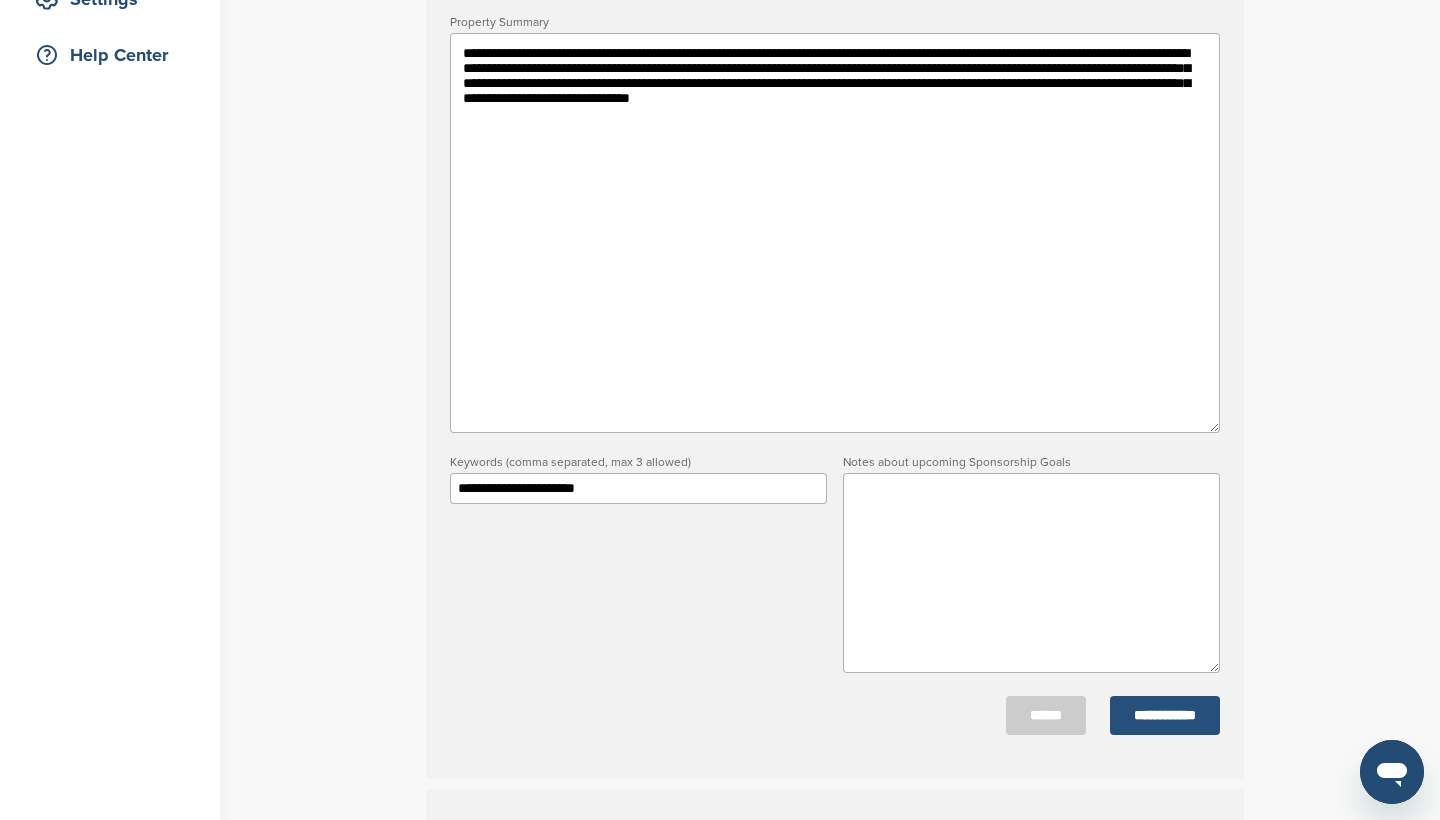click on "**********" at bounding box center [1165, 715] 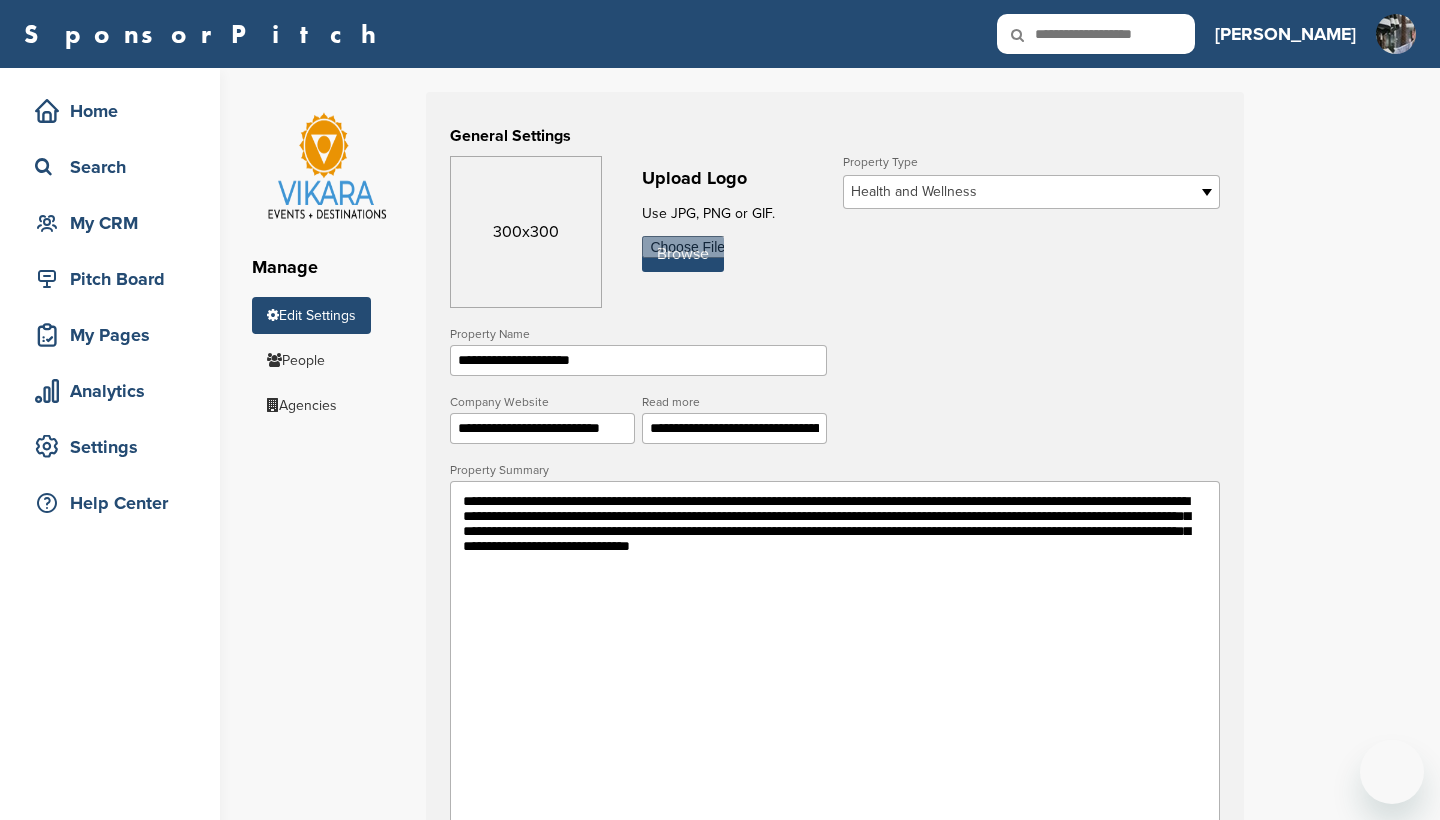 scroll, scrollTop: 0, scrollLeft: 0, axis: both 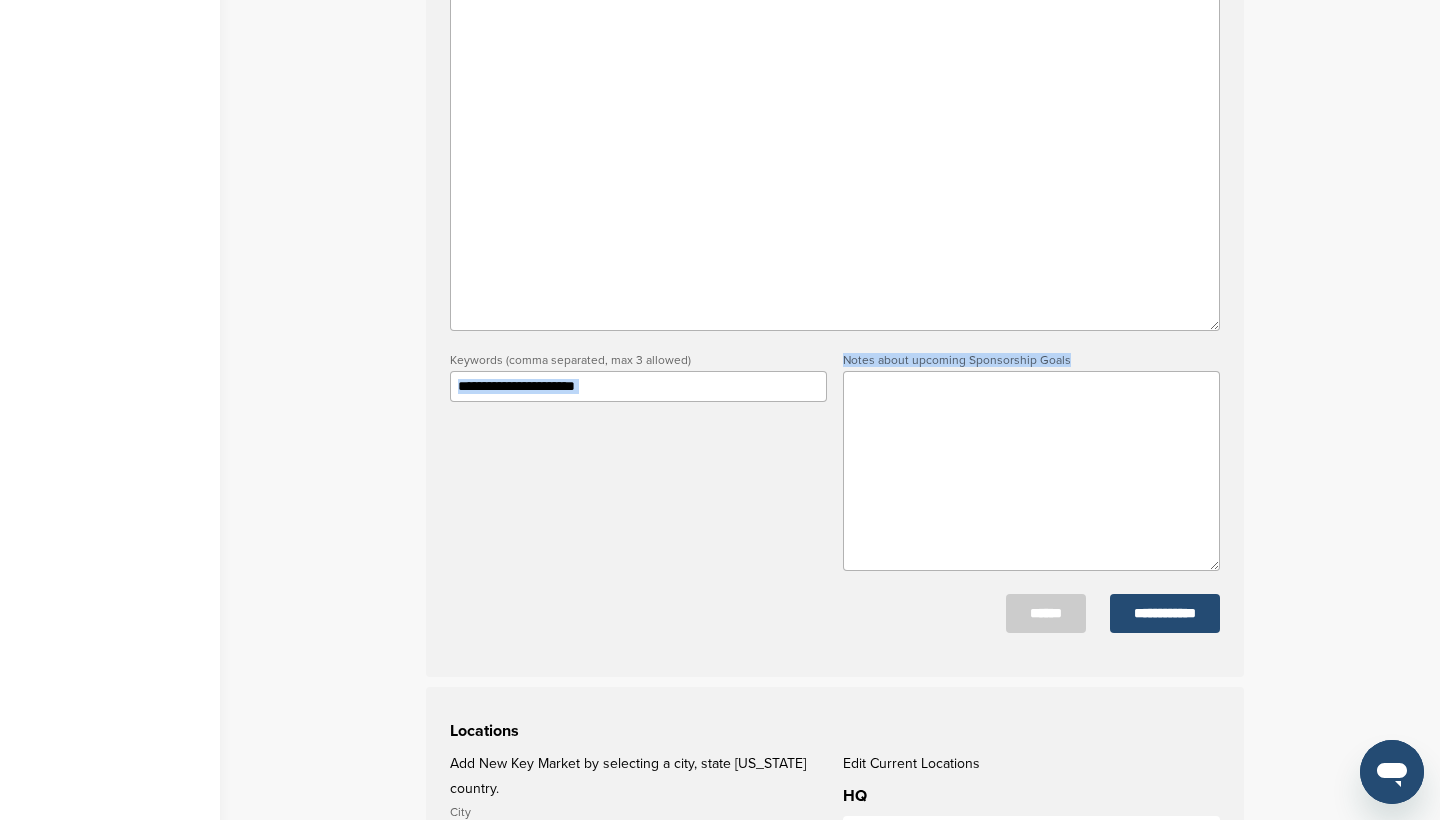 drag, startPoint x: 1071, startPoint y: 358, endPoint x: 842, endPoint y: 364, distance: 229.07858 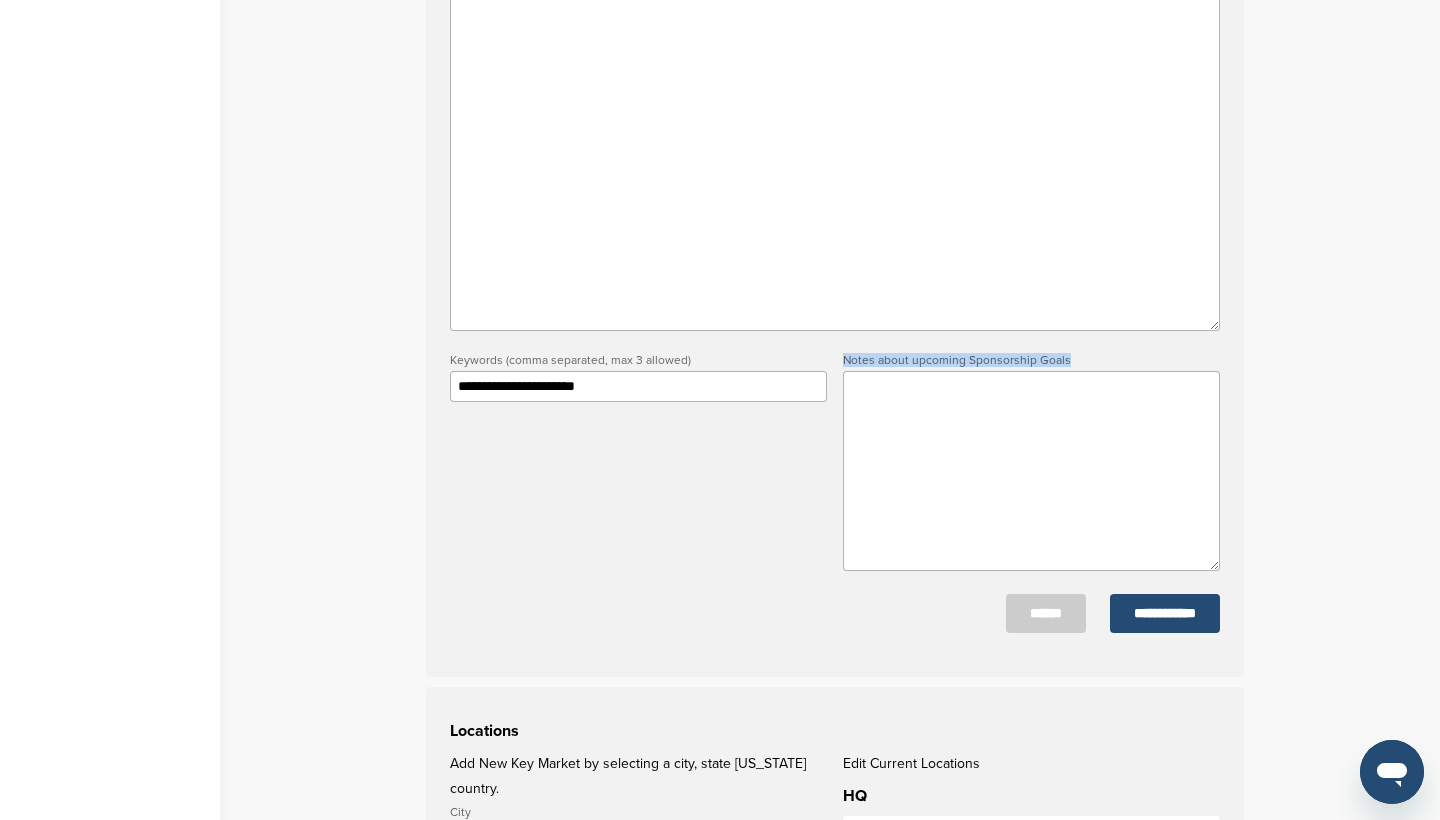 copy on "Notes about upcoming Sponsorship Goals" 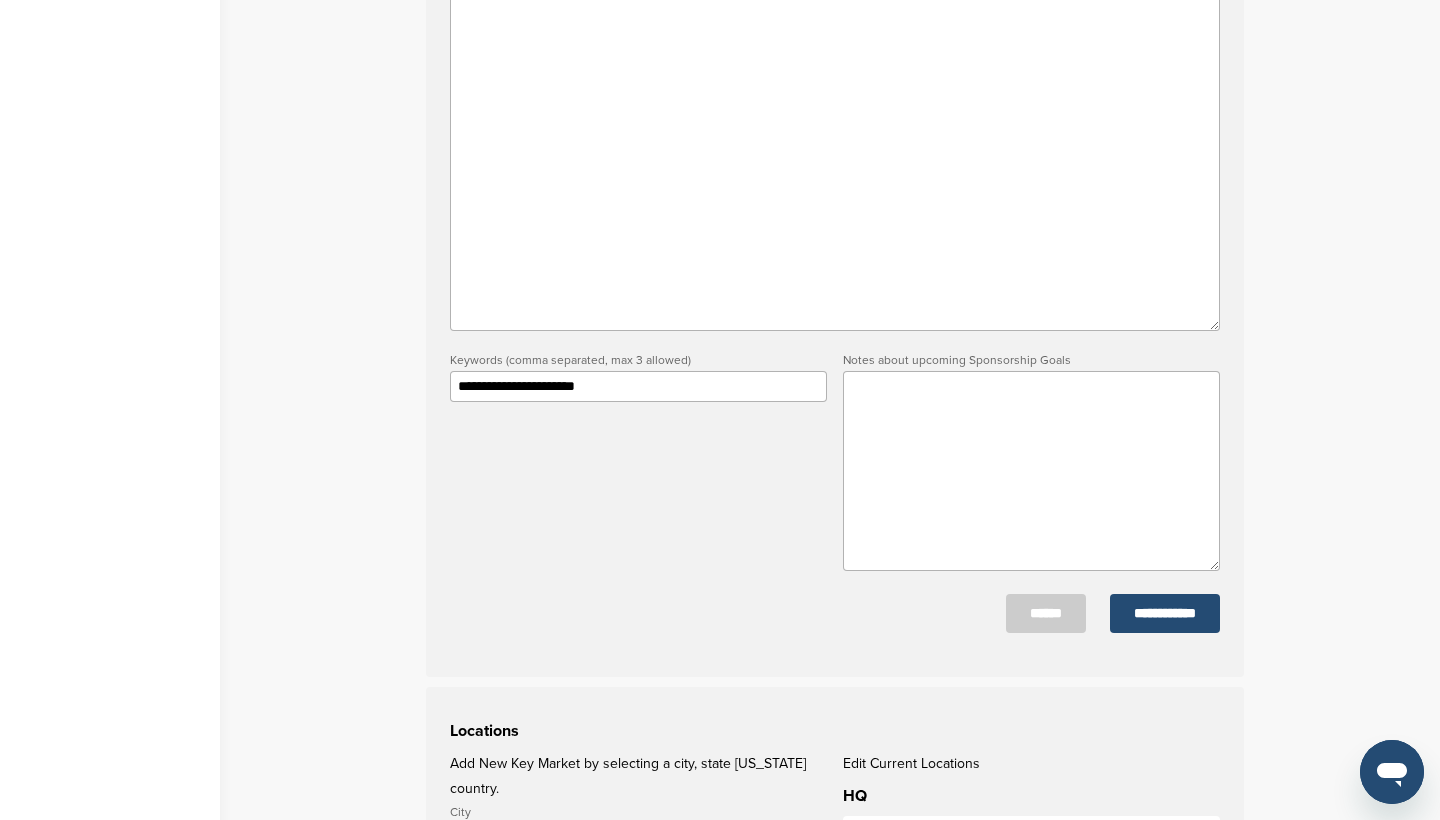 click at bounding box center [1031, 471] 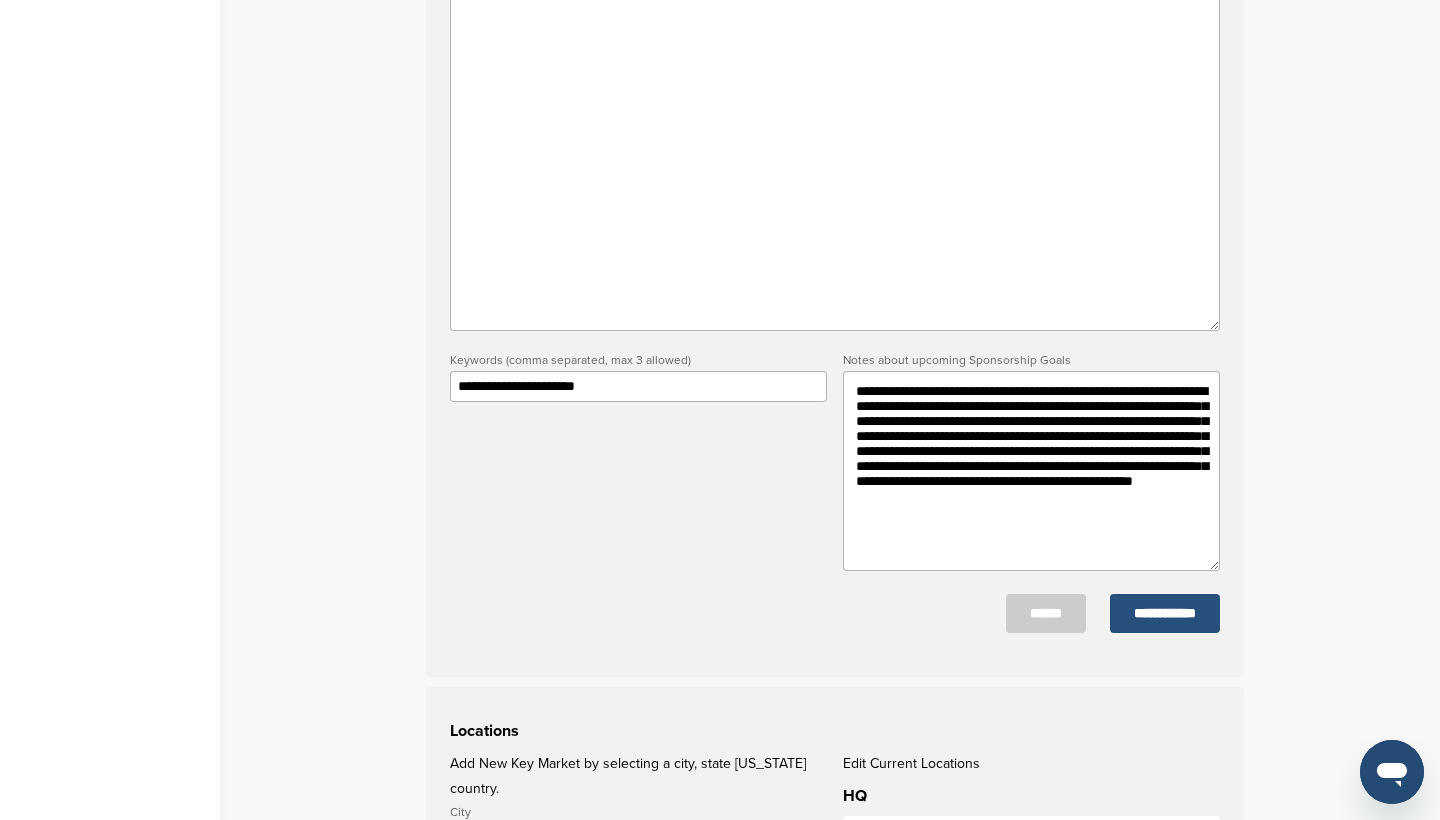 type on "**********" 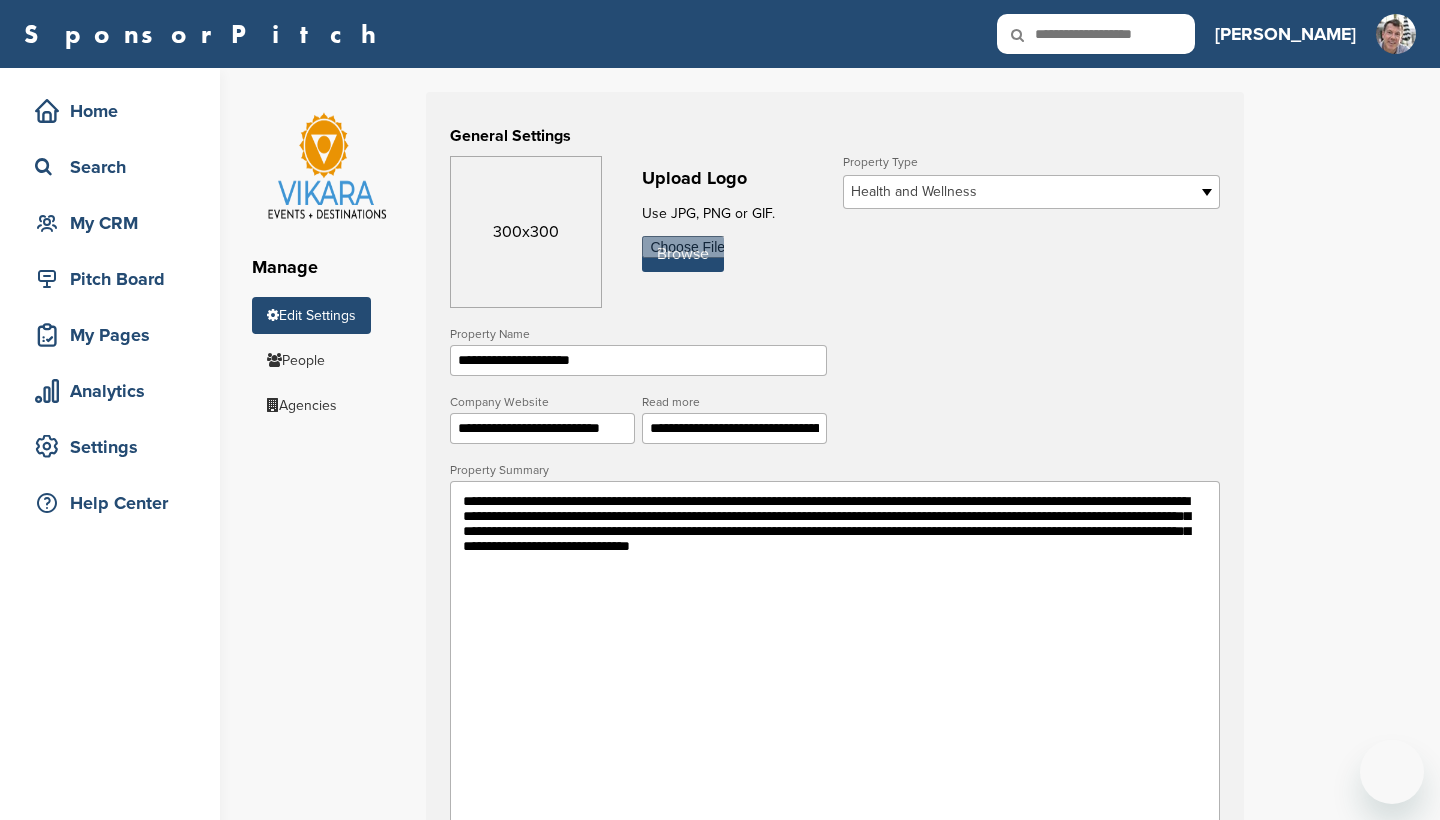 scroll, scrollTop: 0, scrollLeft: 0, axis: both 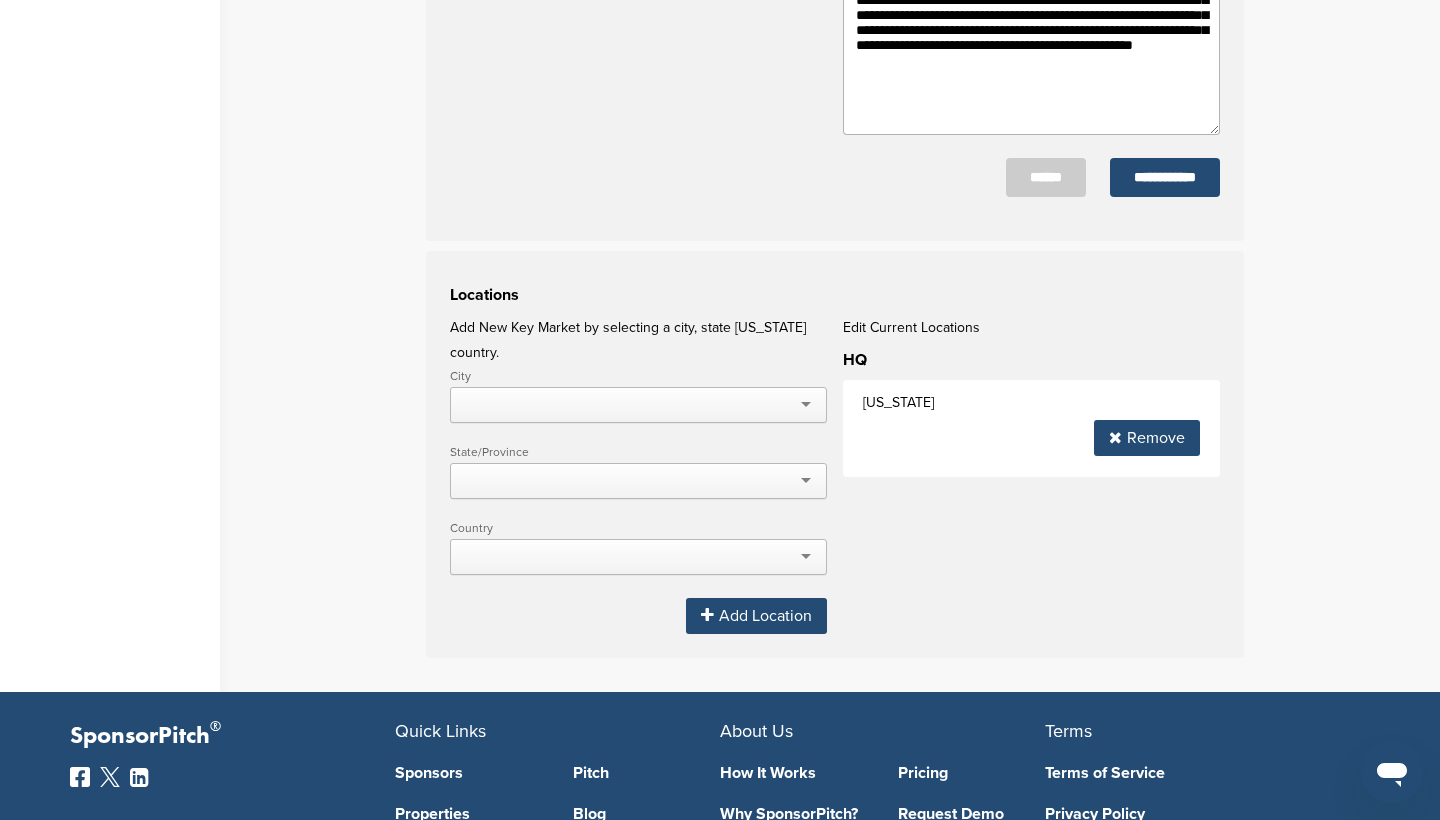 click at bounding box center (638, 405) 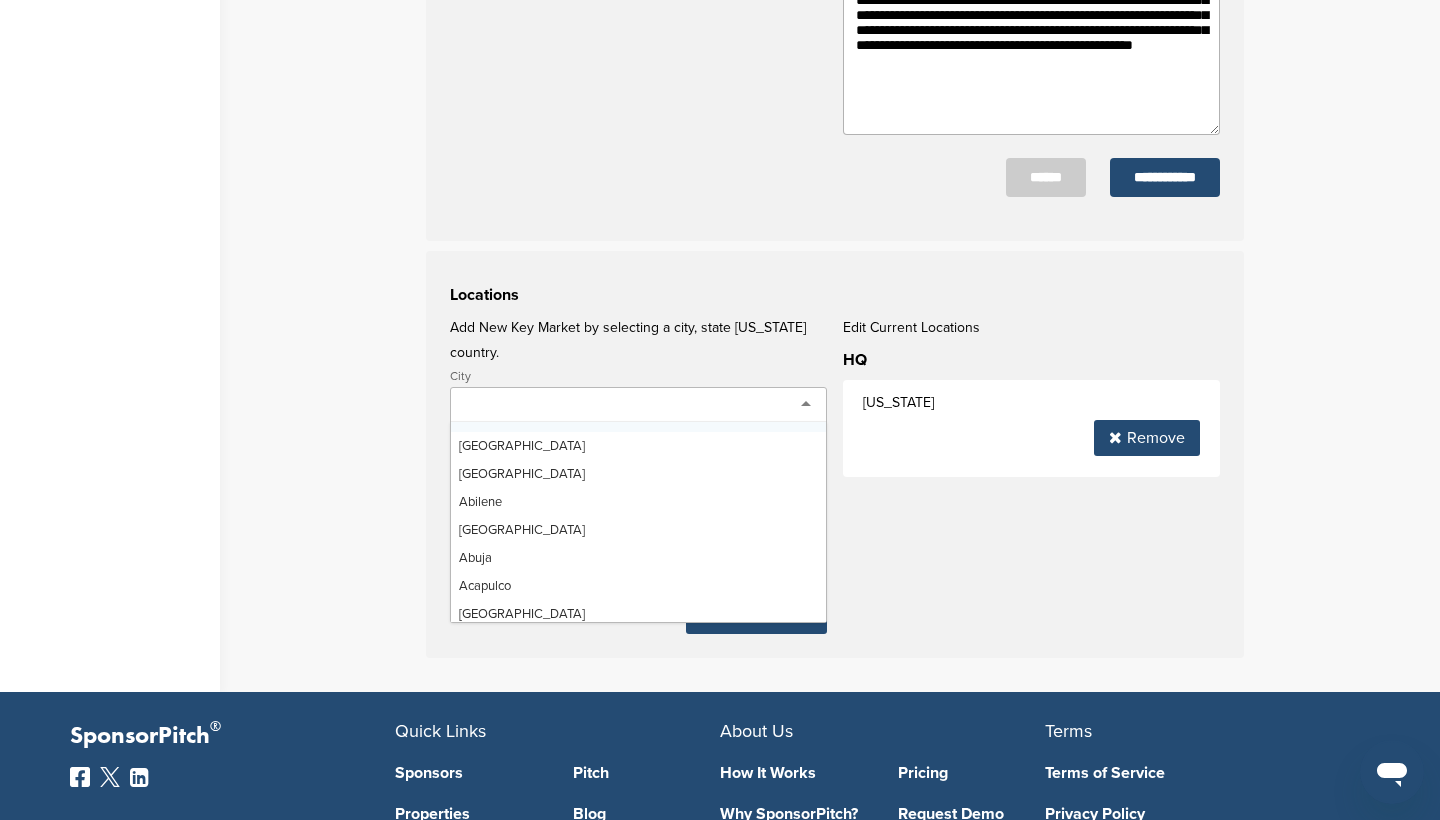 click at bounding box center (638, 405) 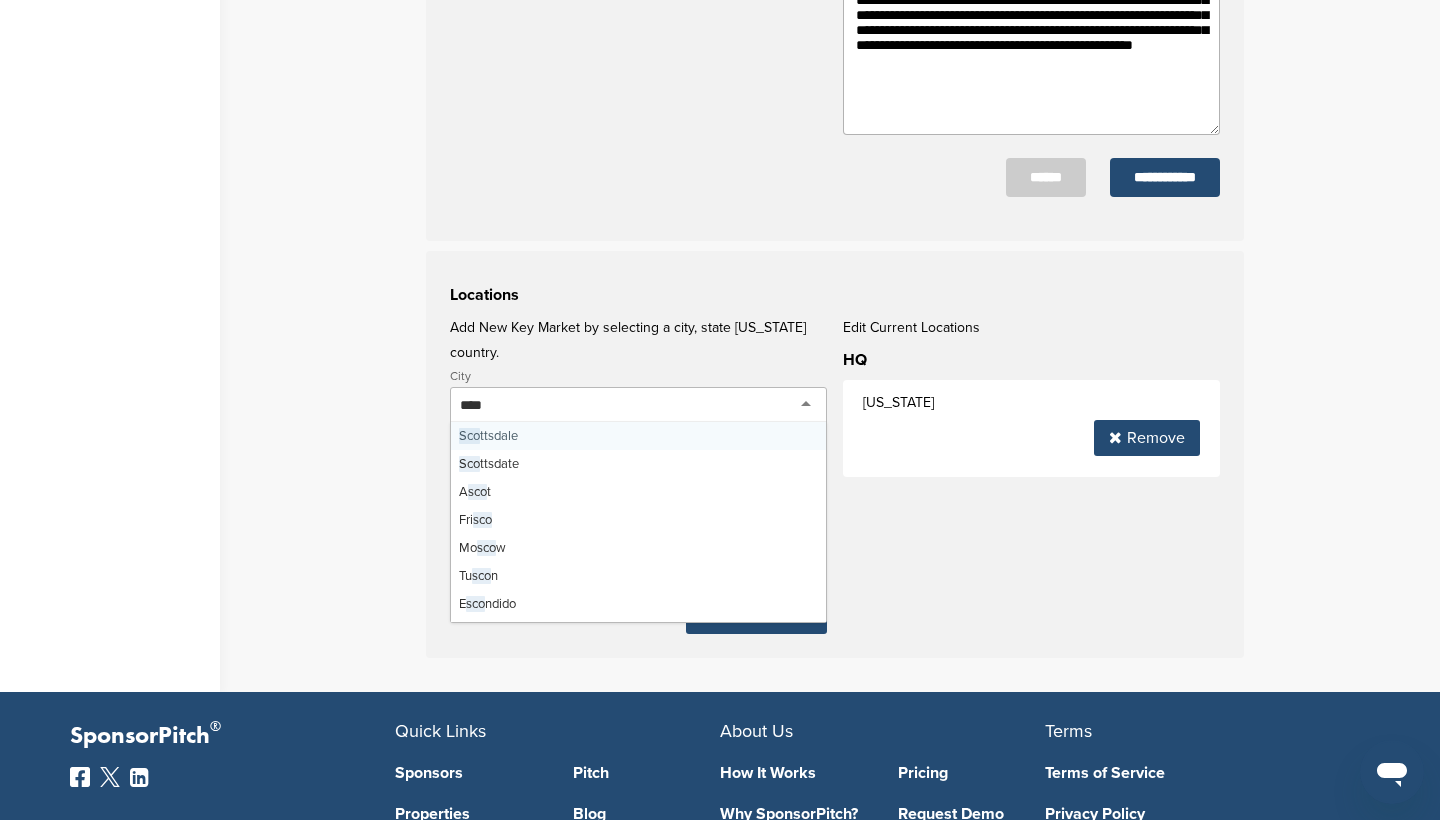 type on "*****" 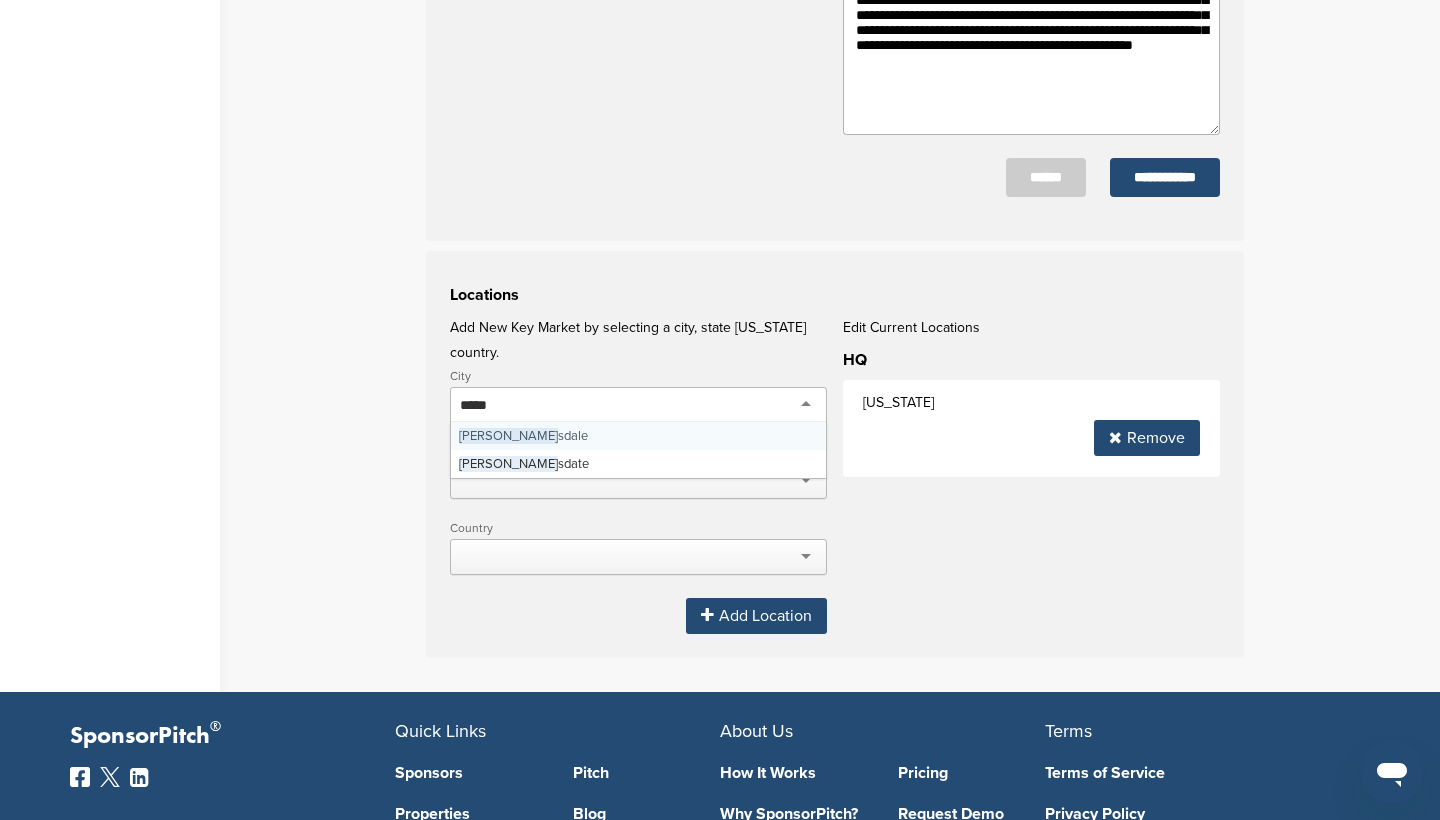 type 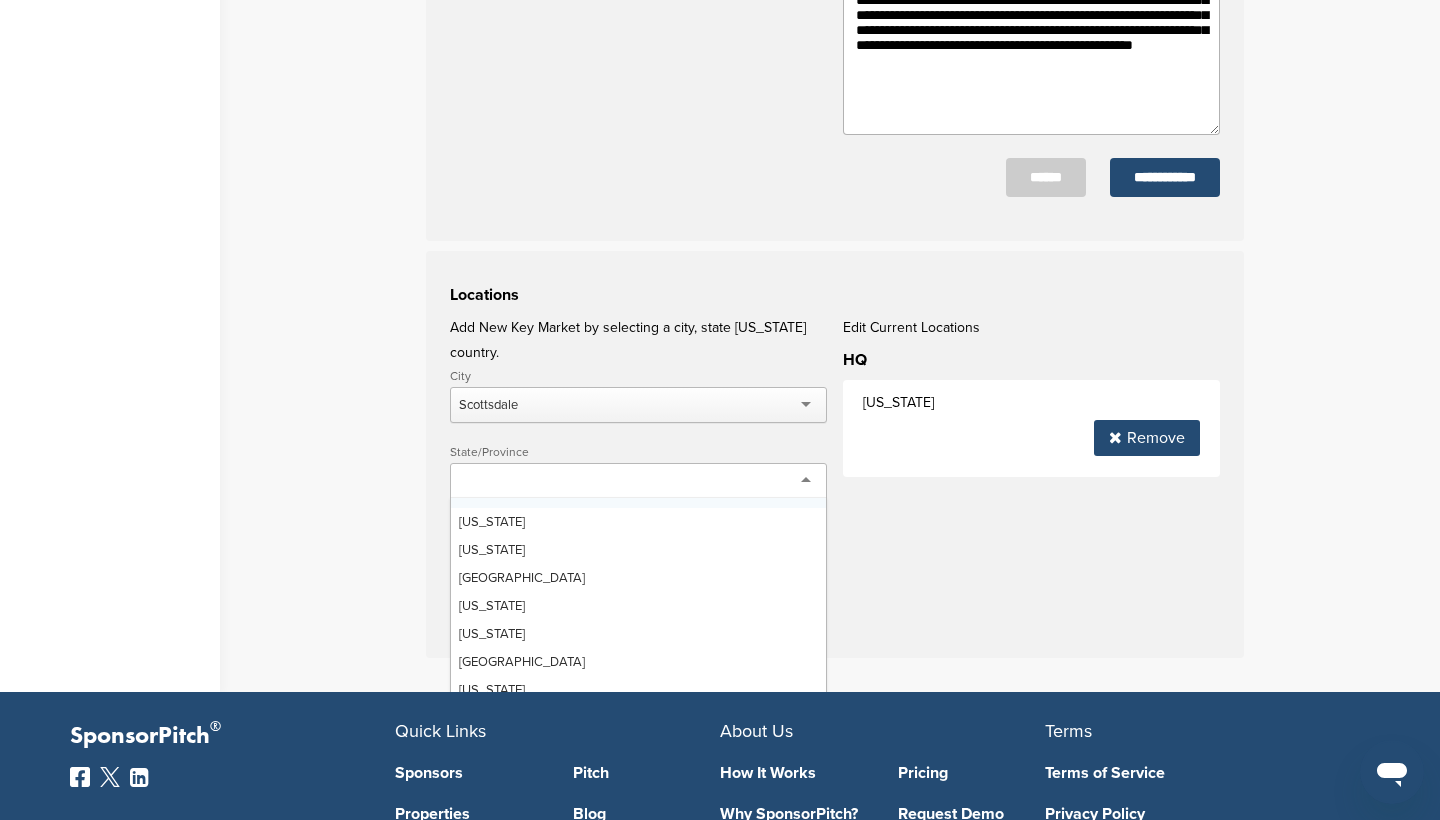 click at bounding box center [638, 481] 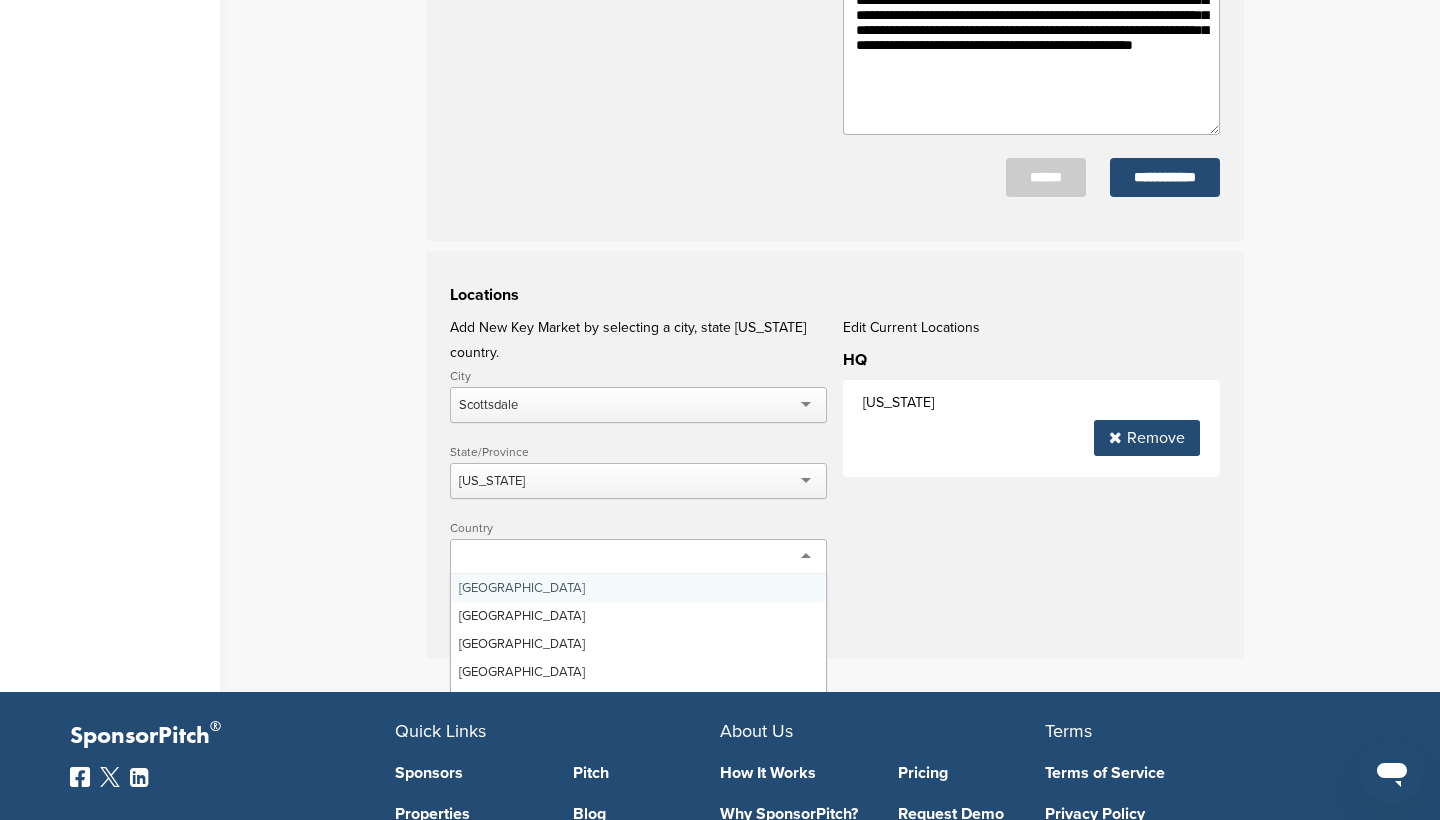click at bounding box center (638, 557) 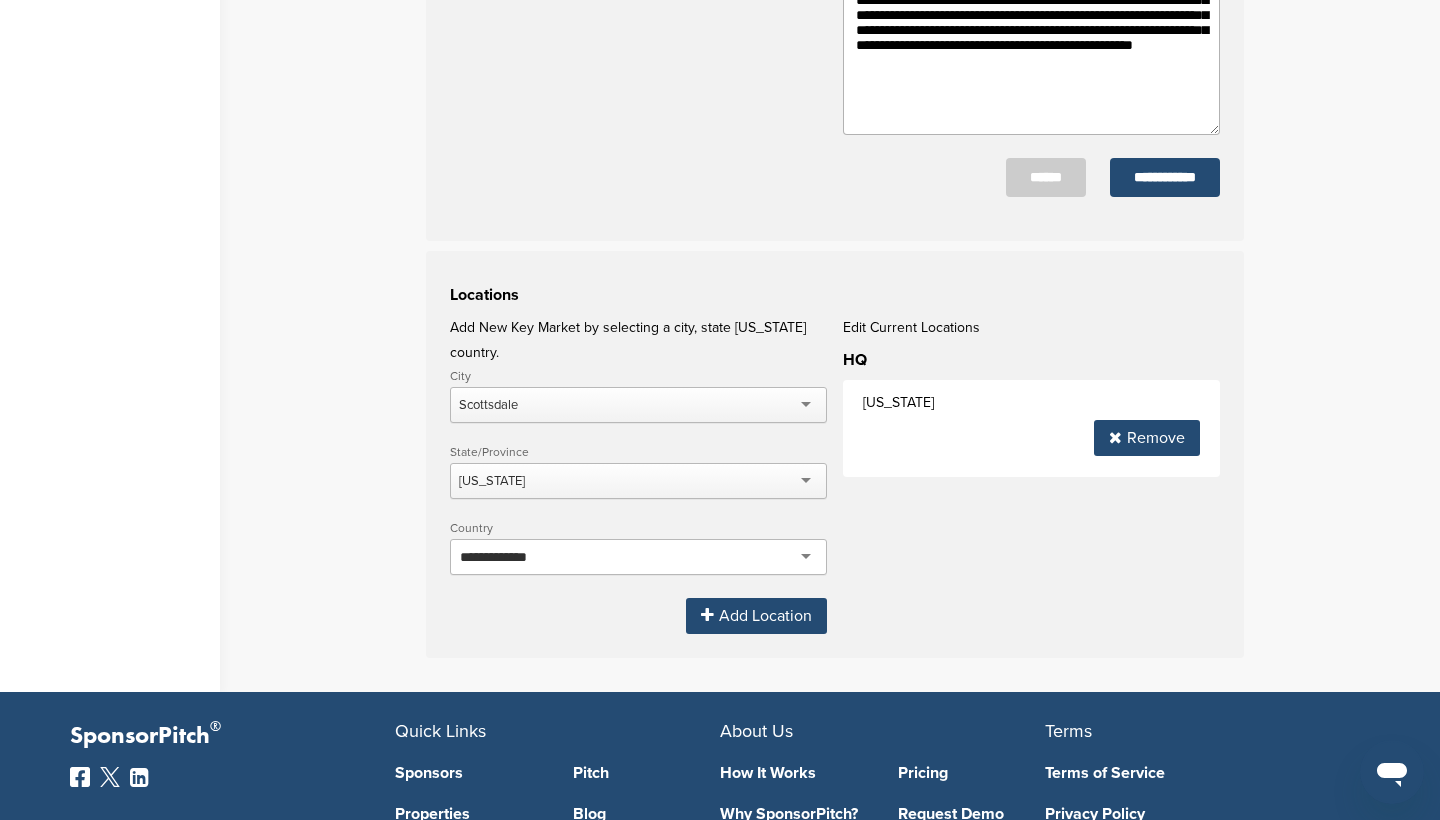 drag, startPoint x: 549, startPoint y: 532, endPoint x: 446, endPoint y: 532, distance: 103 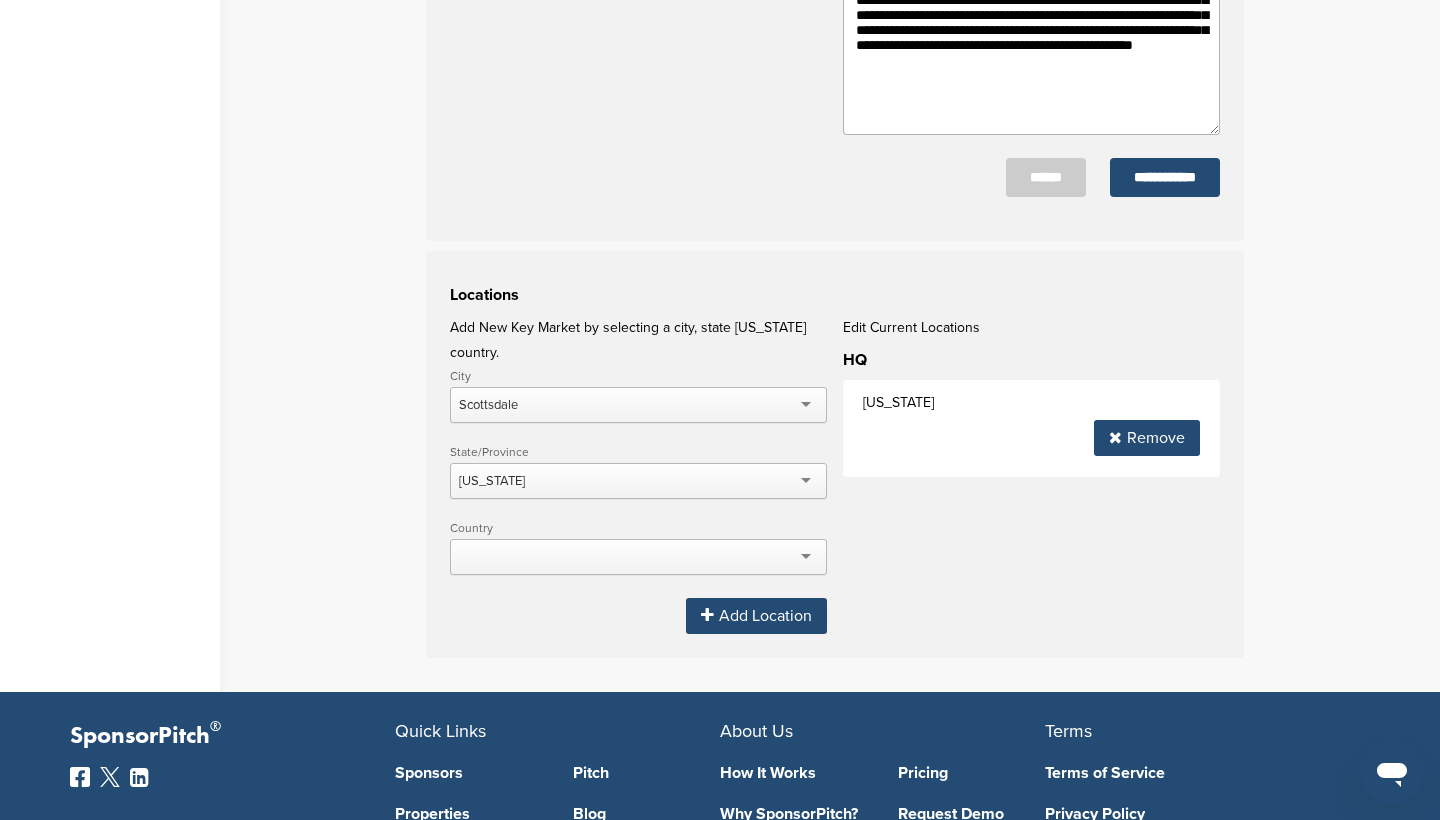 click on "Add Location" at bounding box center (756, 616) 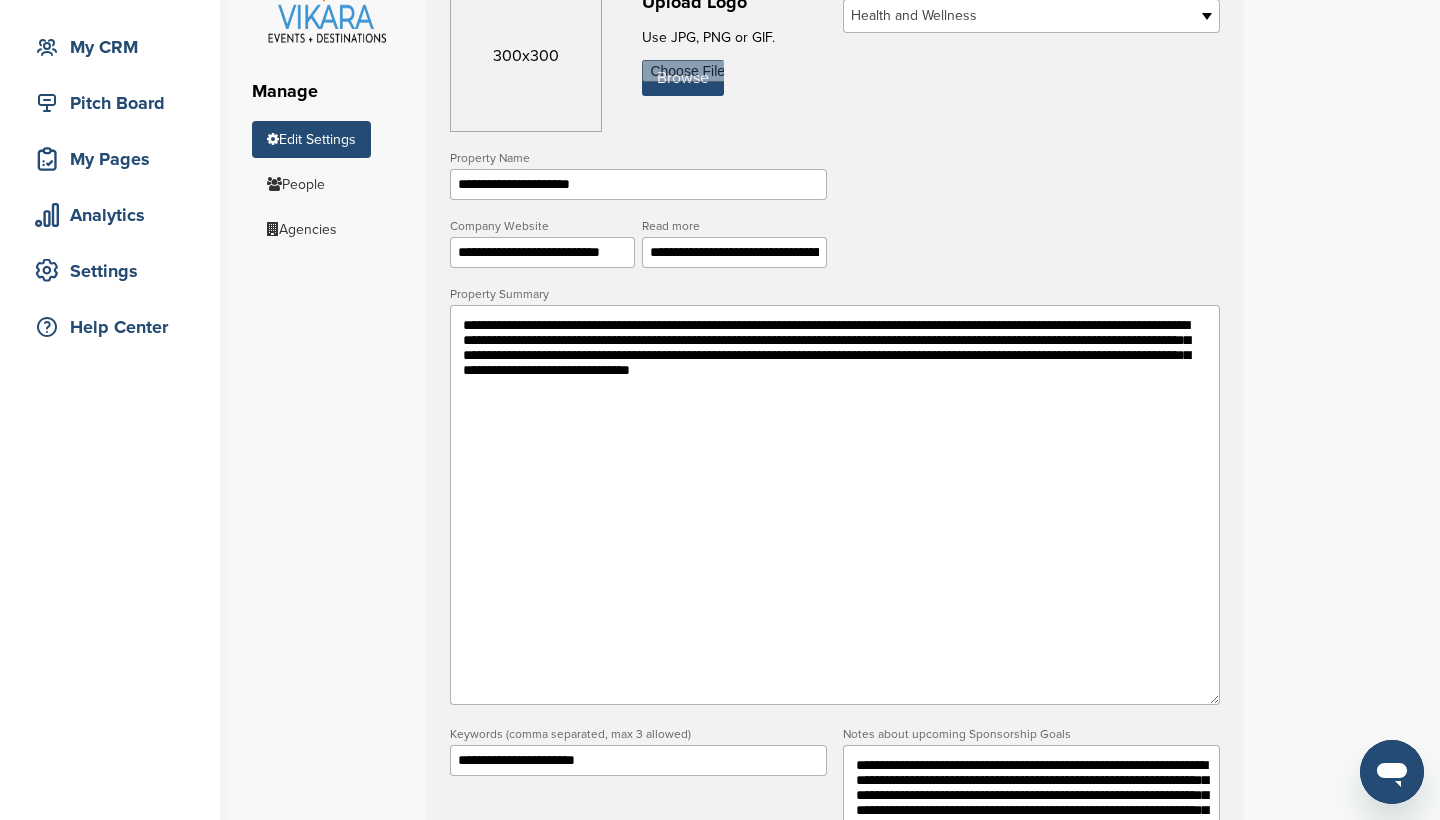 scroll, scrollTop: 113, scrollLeft: 0, axis: vertical 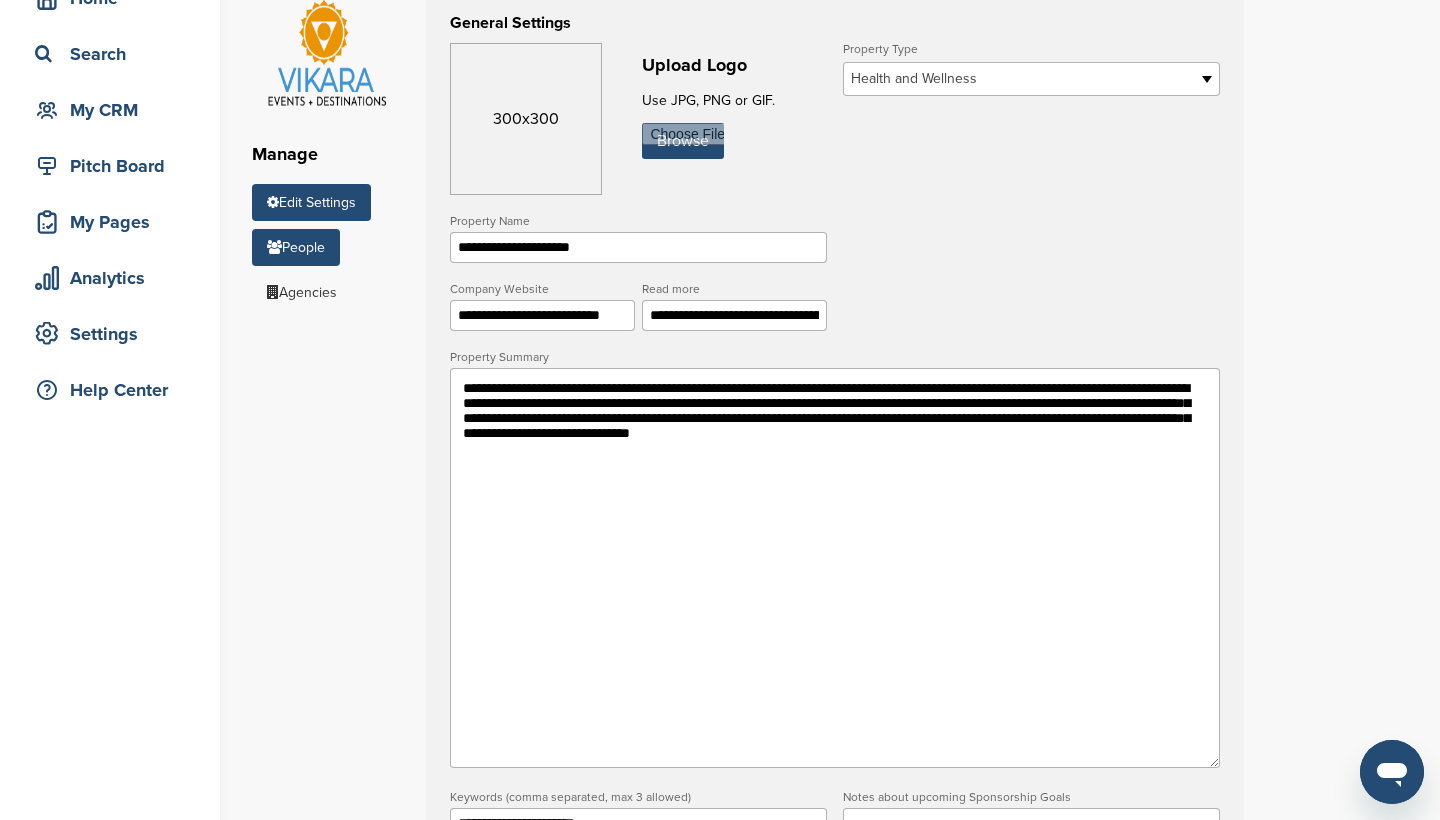 click on "People" at bounding box center [296, 247] 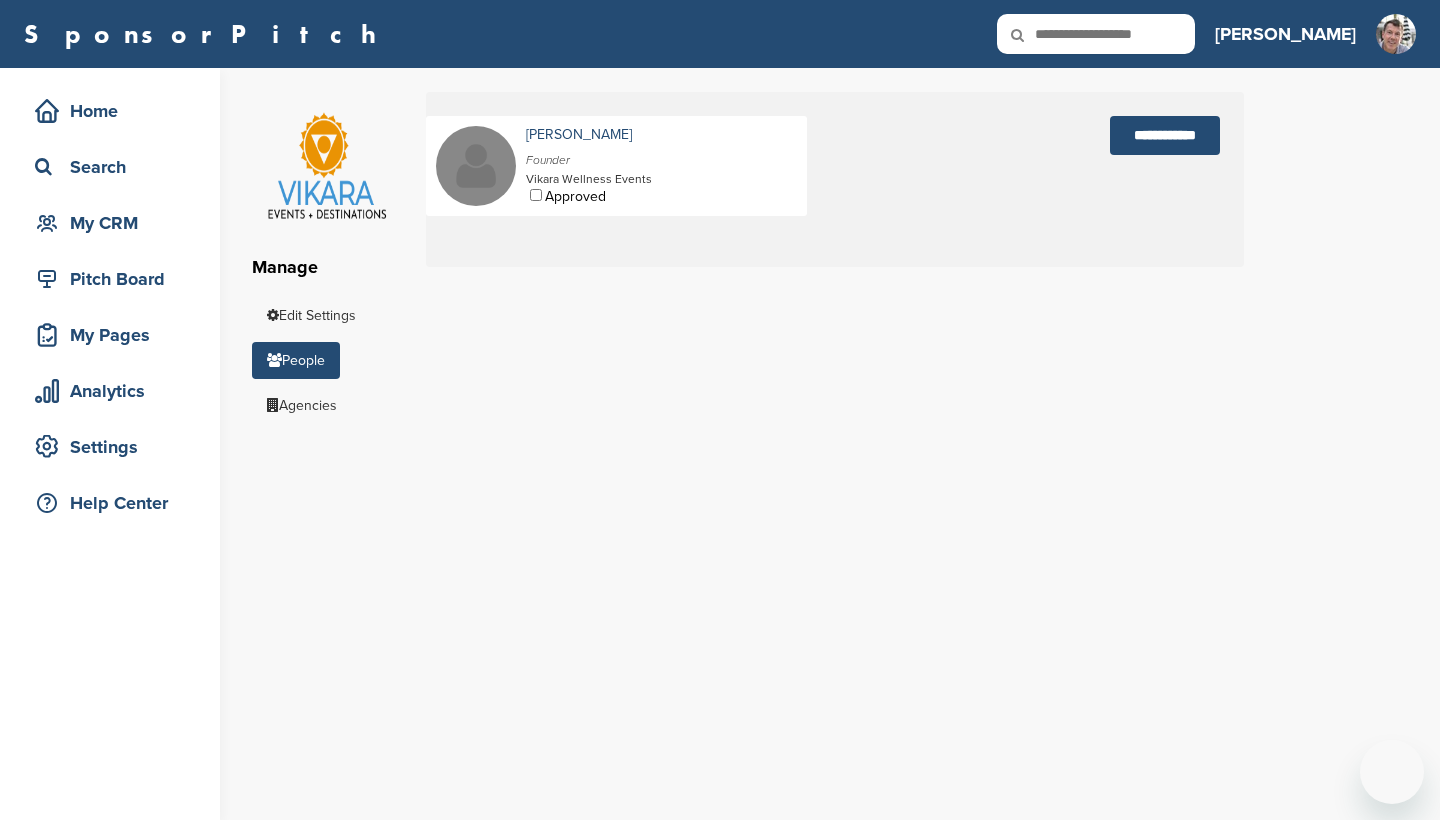 scroll, scrollTop: 0, scrollLeft: 0, axis: both 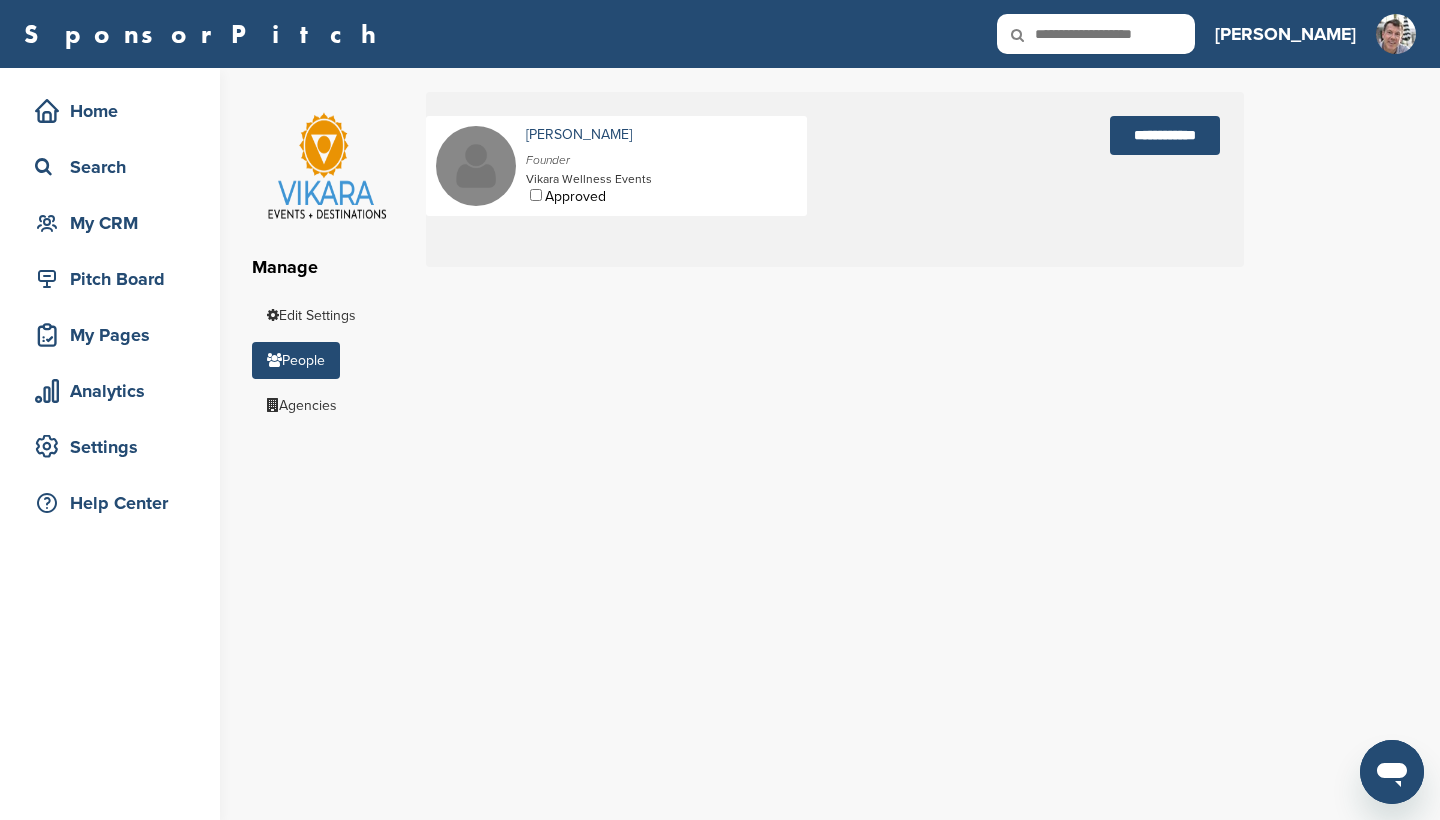 click at bounding box center (476, 166) 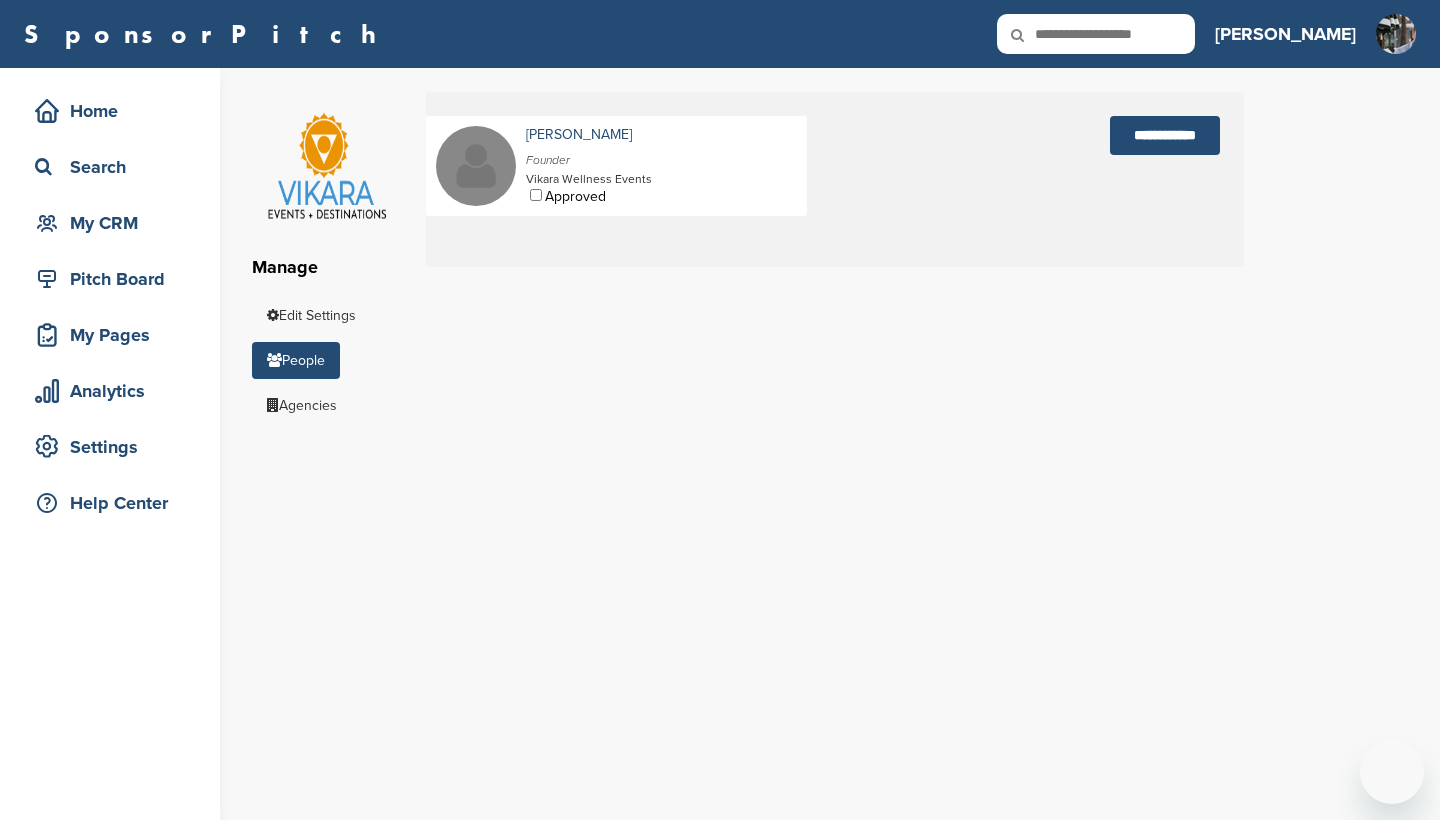 scroll, scrollTop: 0, scrollLeft: 0, axis: both 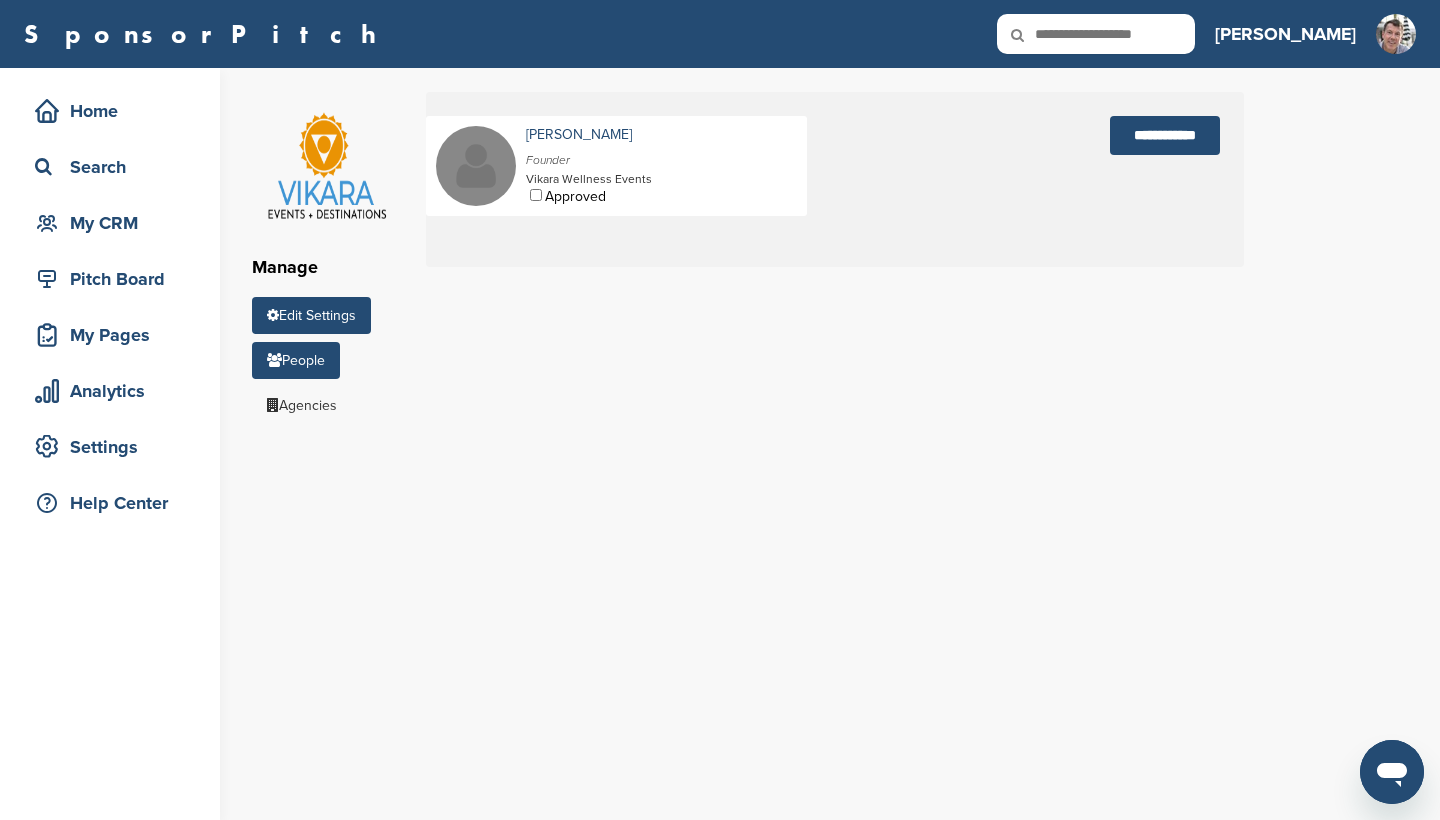 click on "Edit Settings" at bounding box center (311, 315) 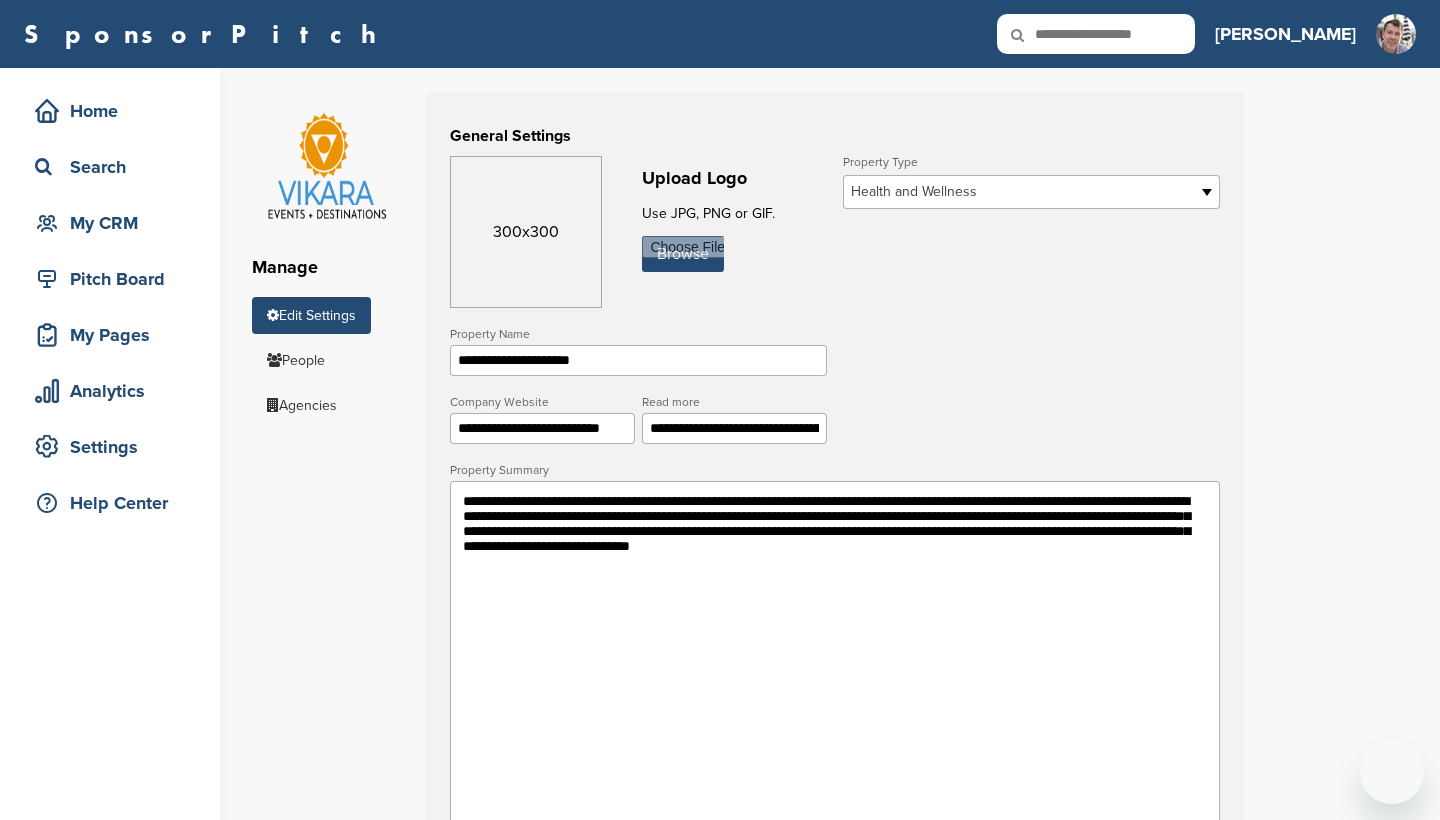 scroll, scrollTop: 0, scrollLeft: 0, axis: both 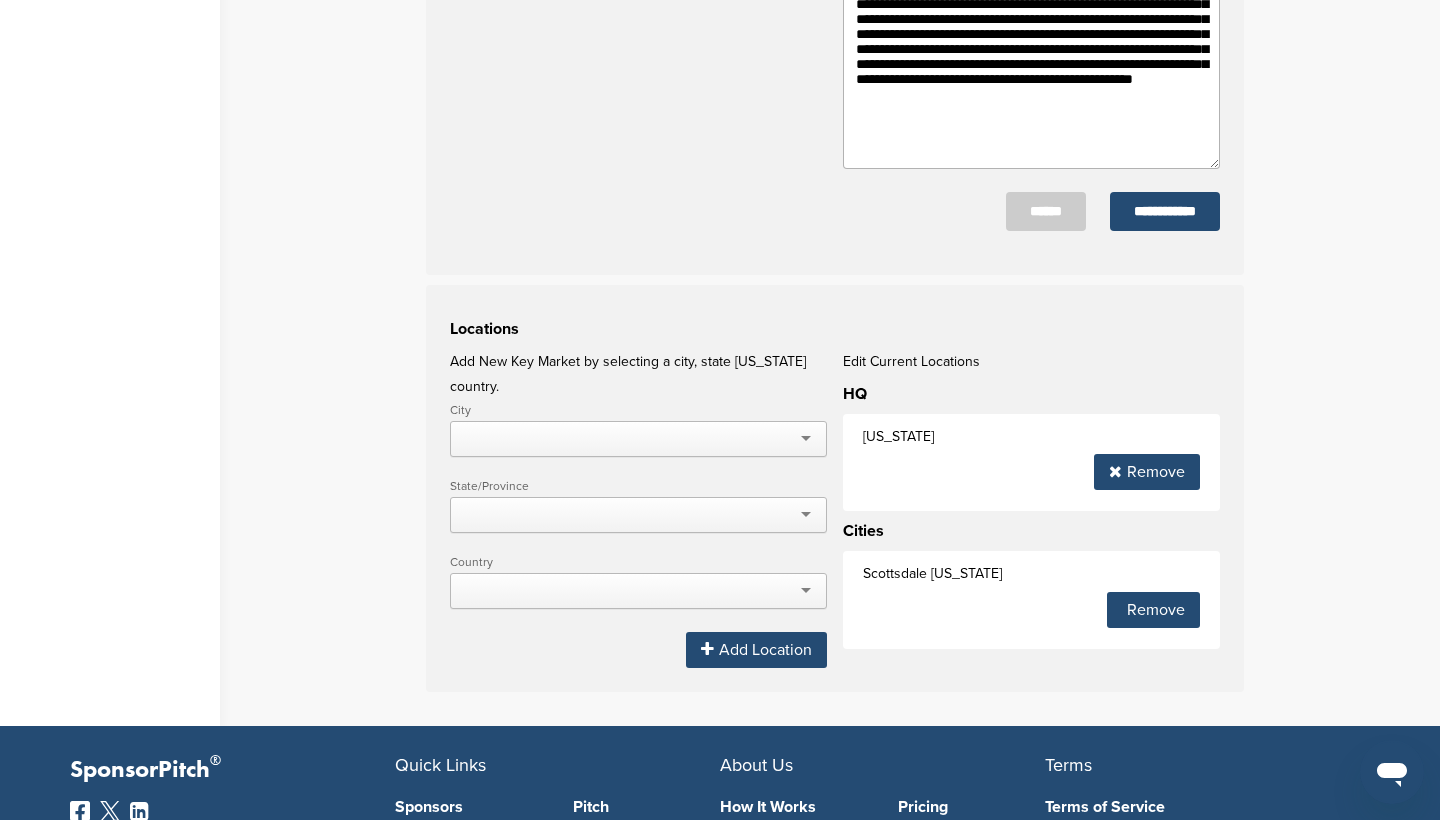 click at bounding box center (638, 439) 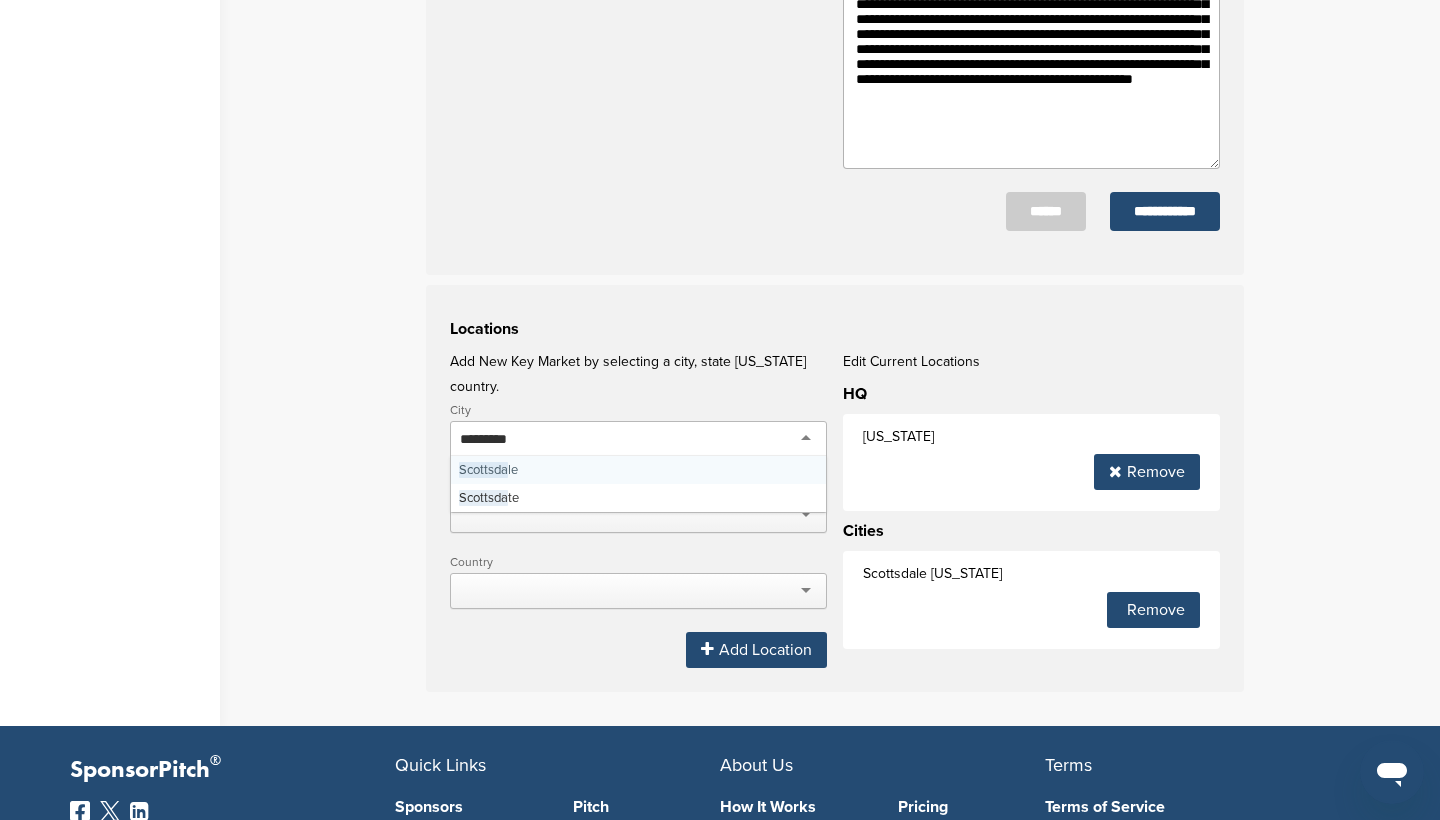 type on "**********" 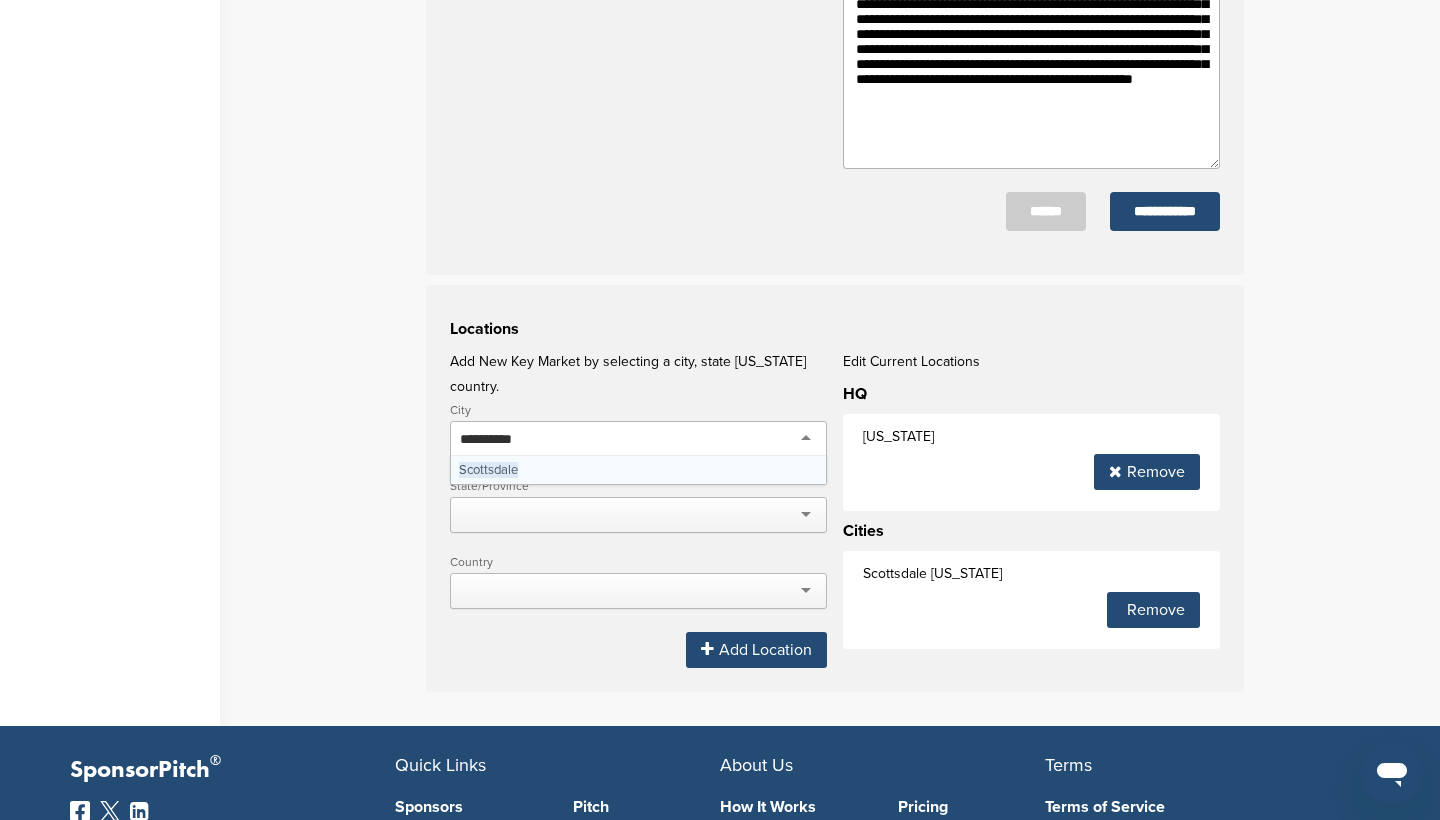 type 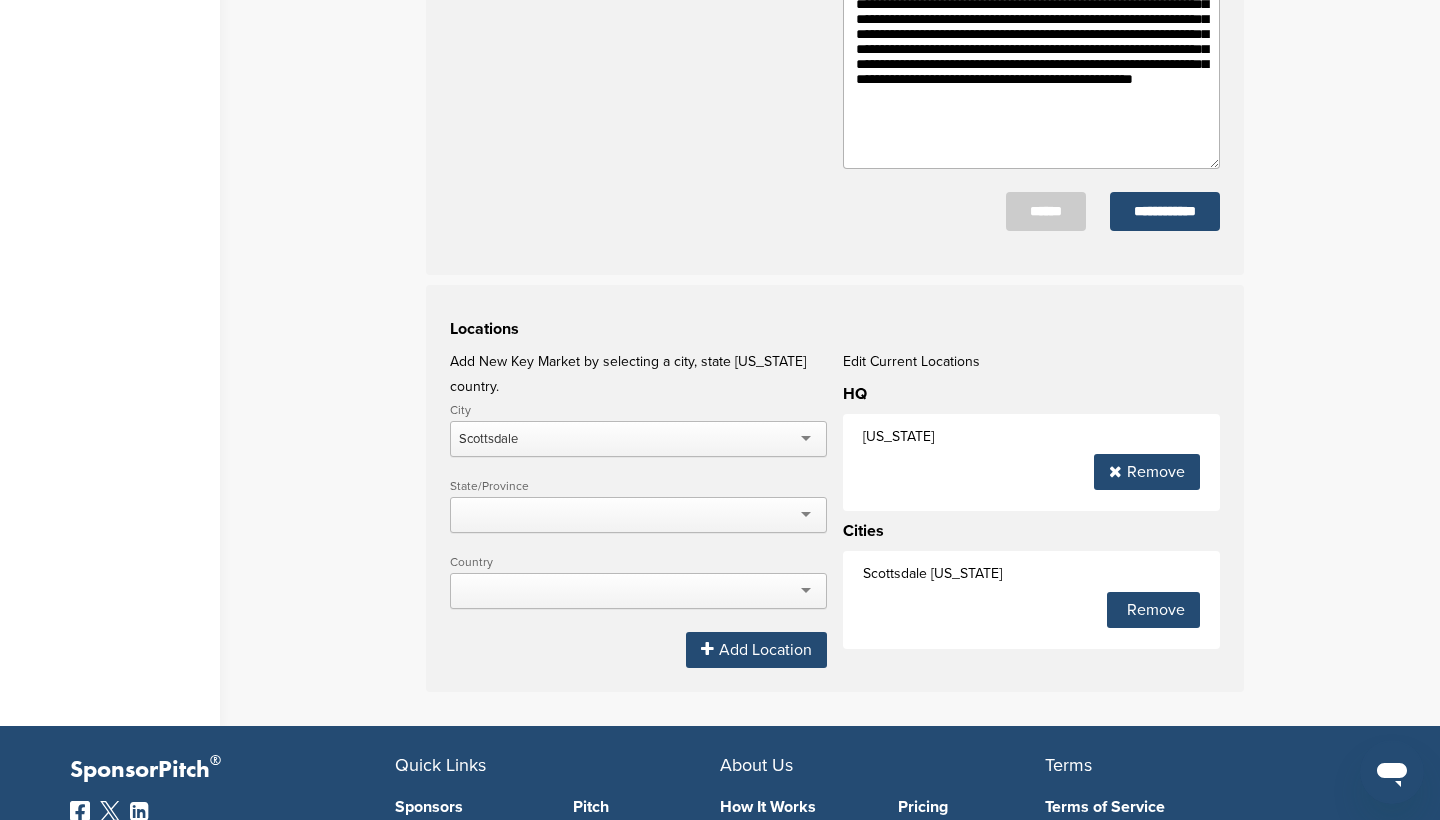 click at bounding box center (638, 515) 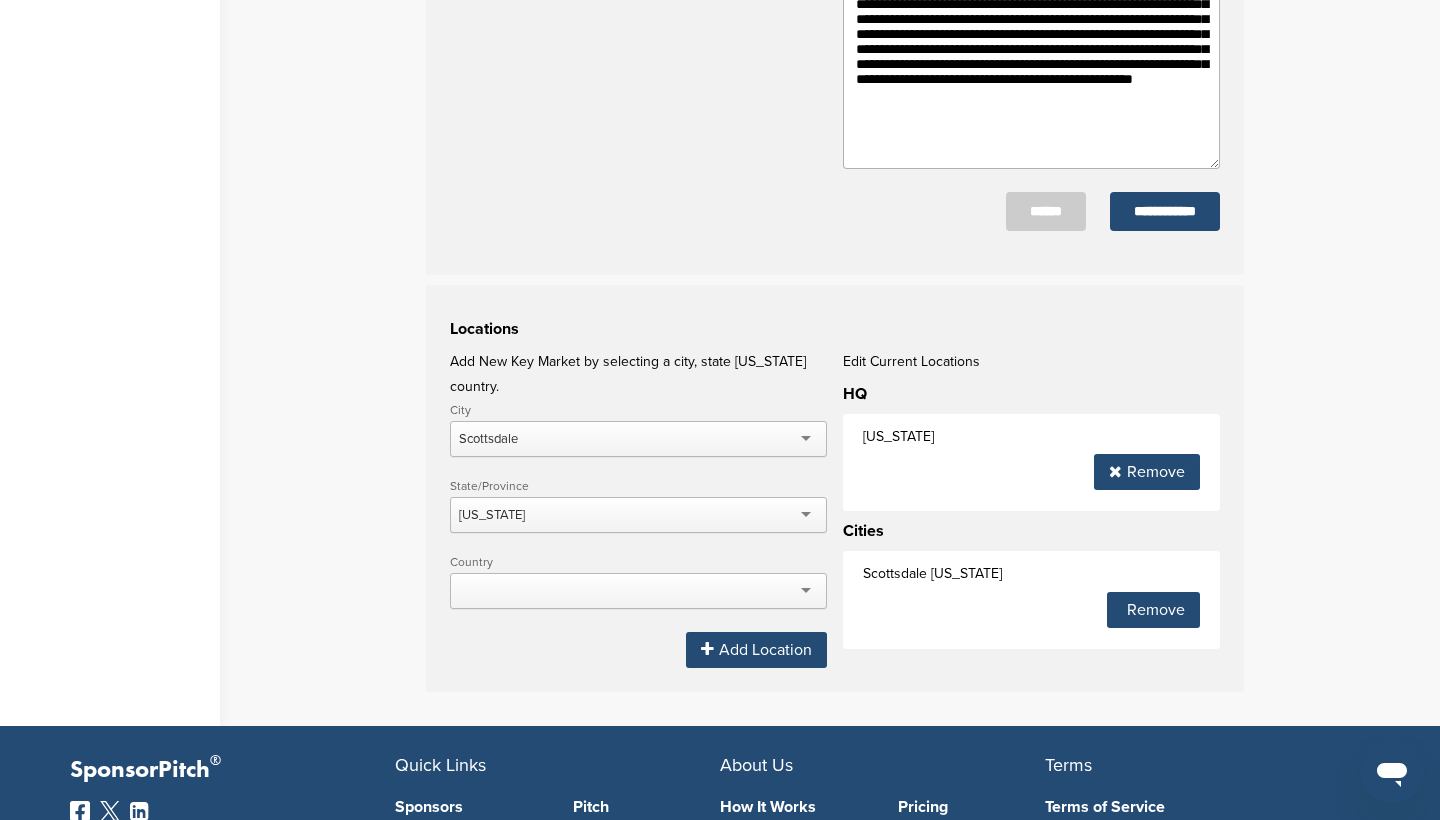 click on "Add Location" at bounding box center (756, 650) 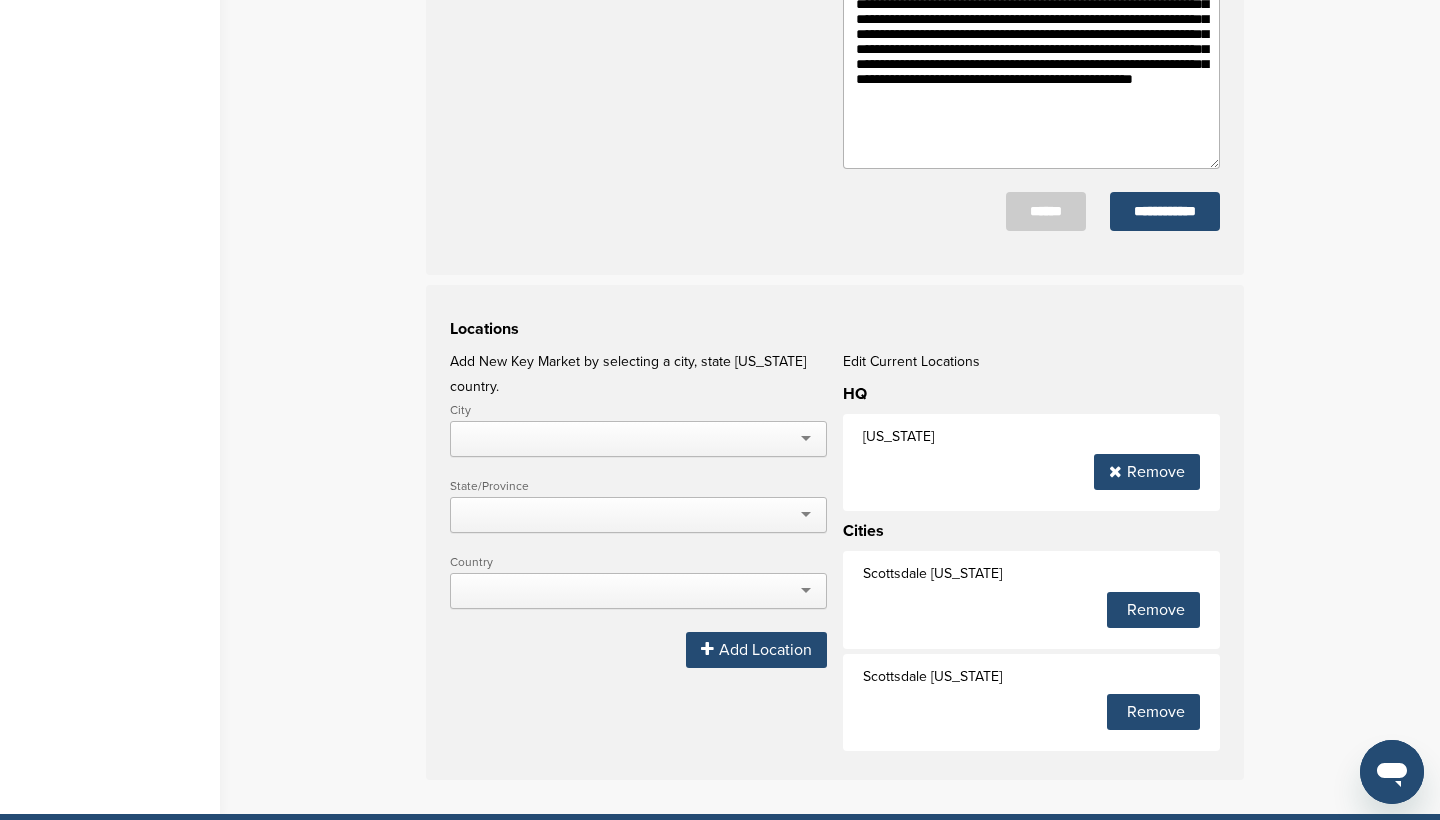 click on "Remove" at bounding box center [1147, 472] 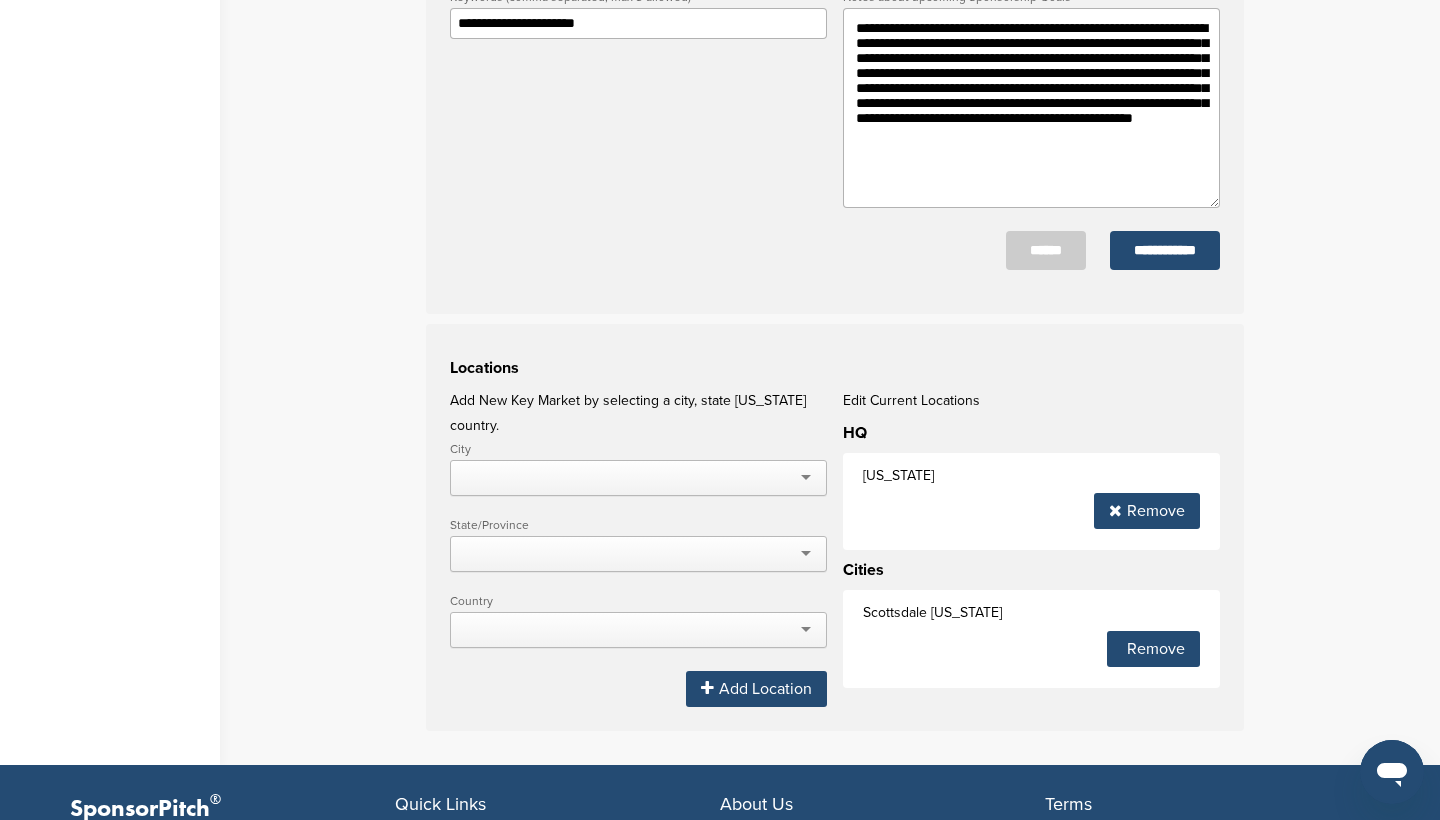 scroll, scrollTop: 902, scrollLeft: 0, axis: vertical 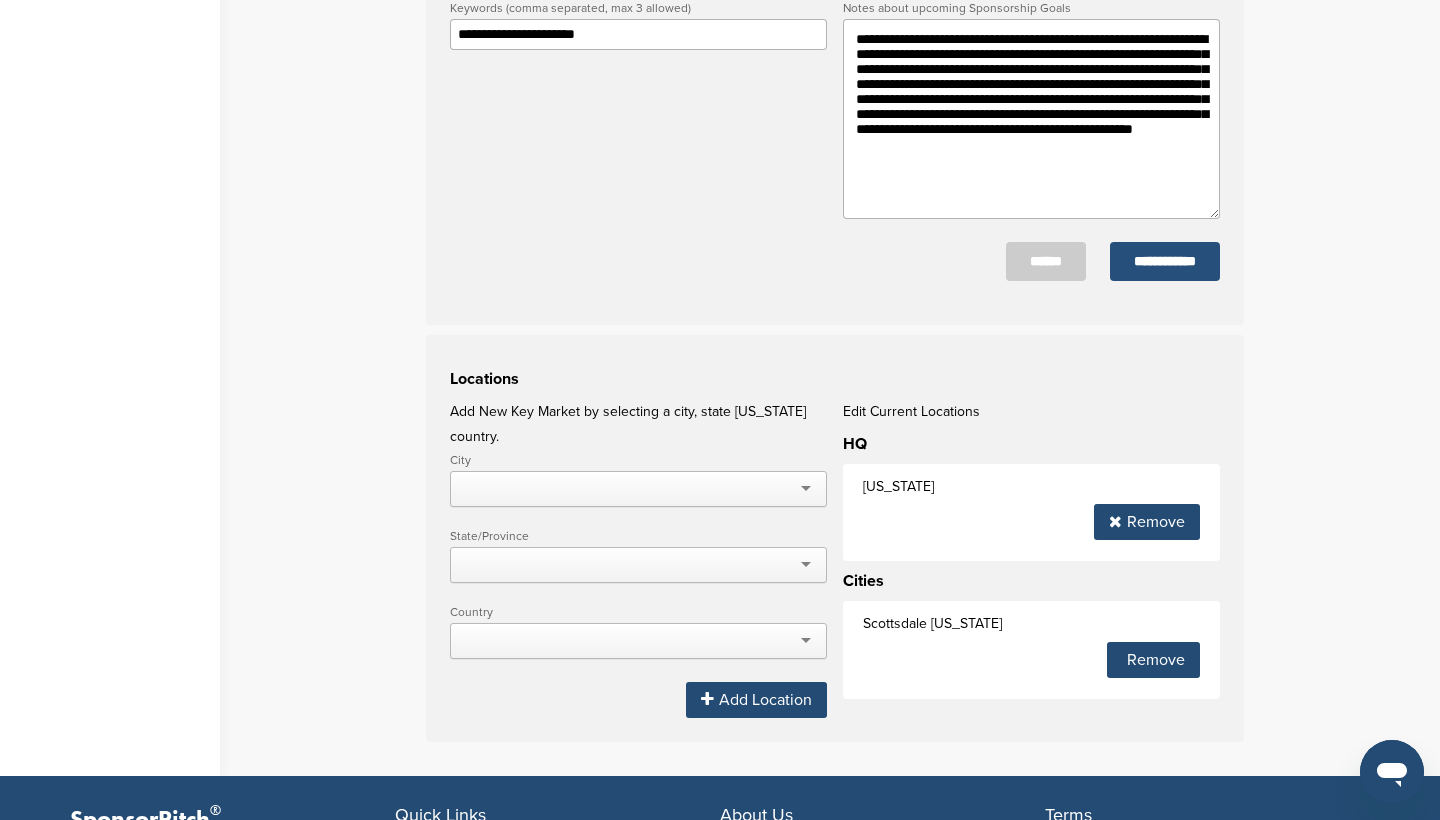 click on "**********" at bounding box center [1165, 261] 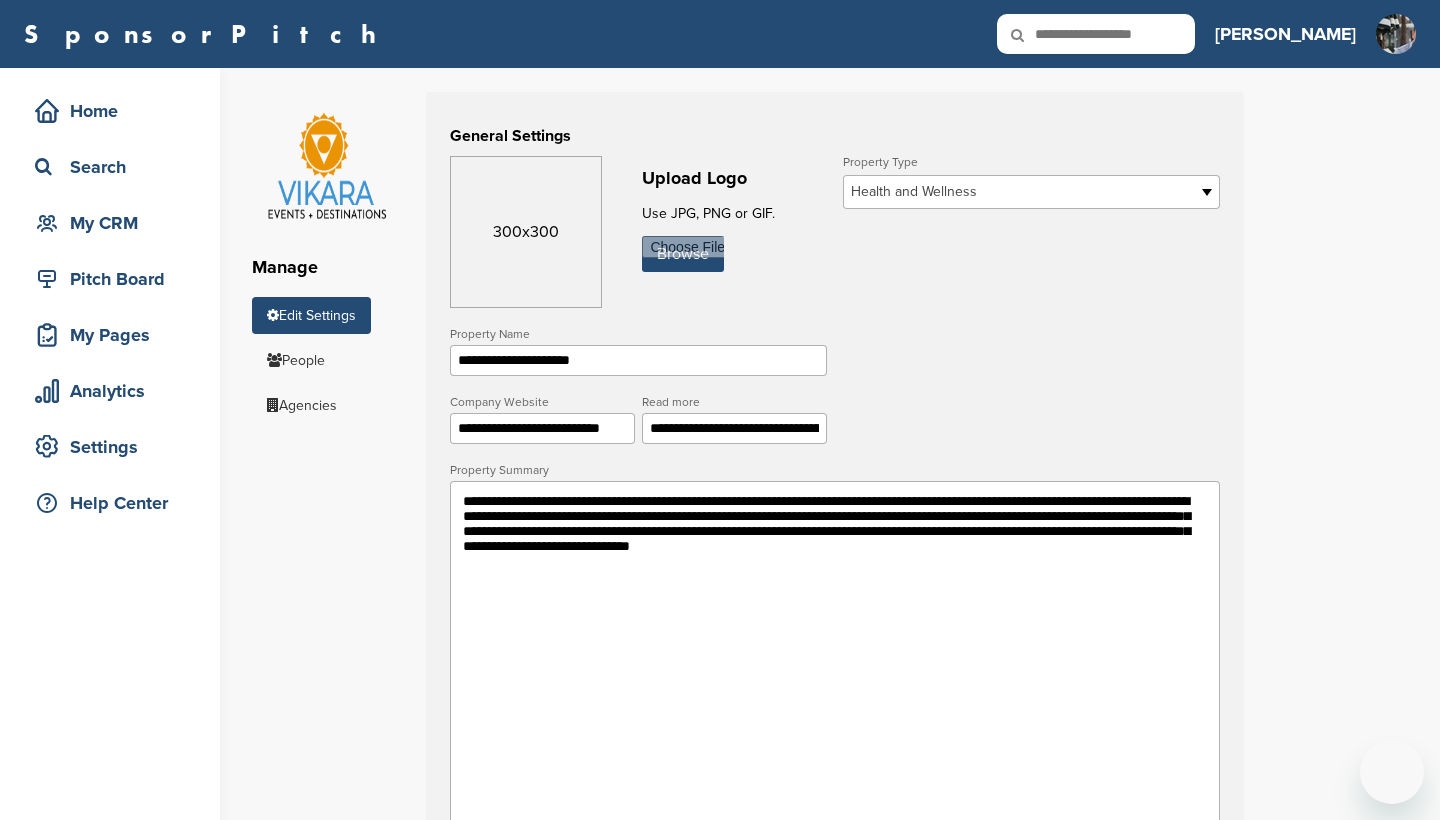 scroll, scrollTop: 0, scrollLeft: 0, axis: both 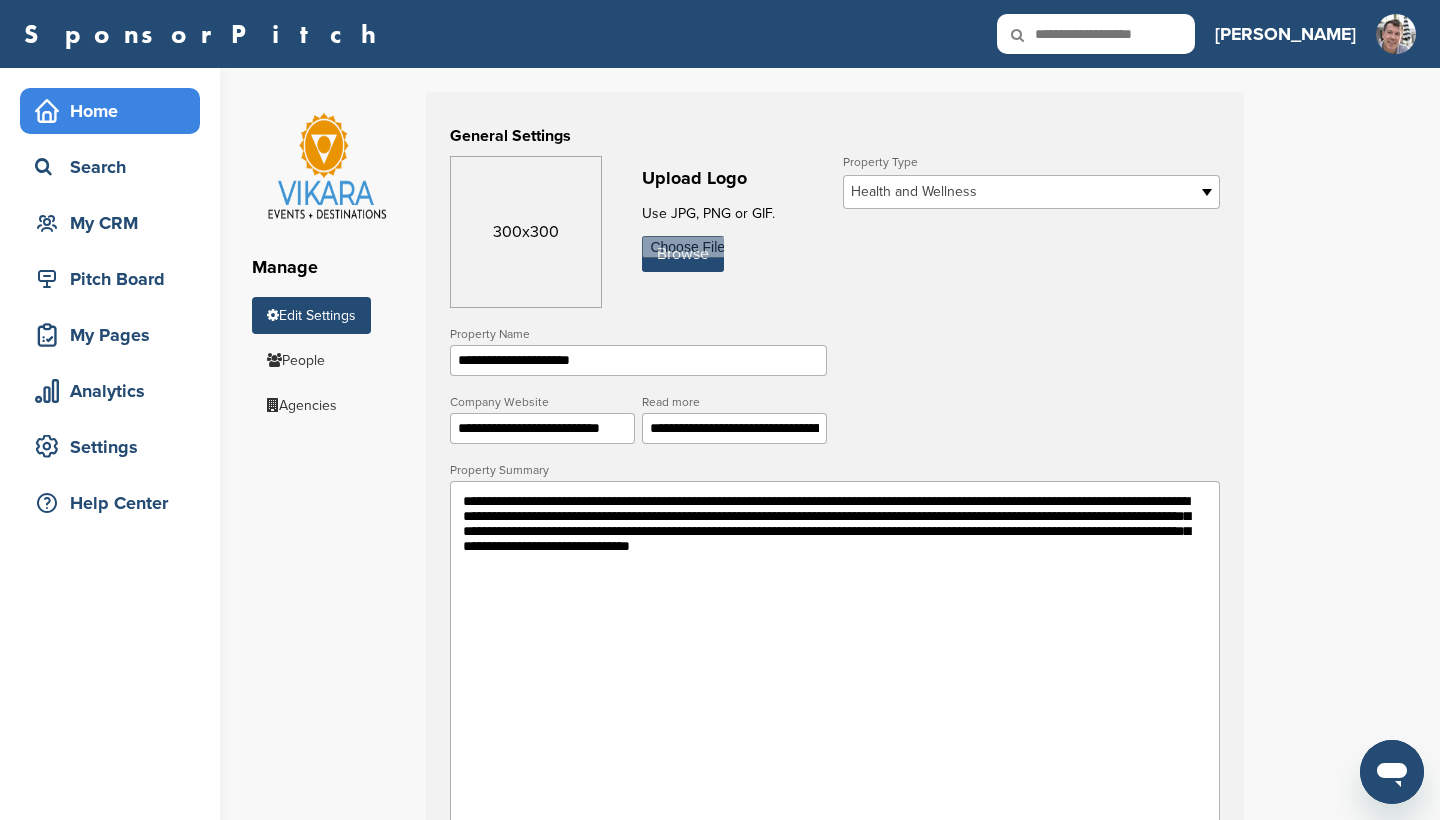 click on "Home" at bounding box center [115, 111] 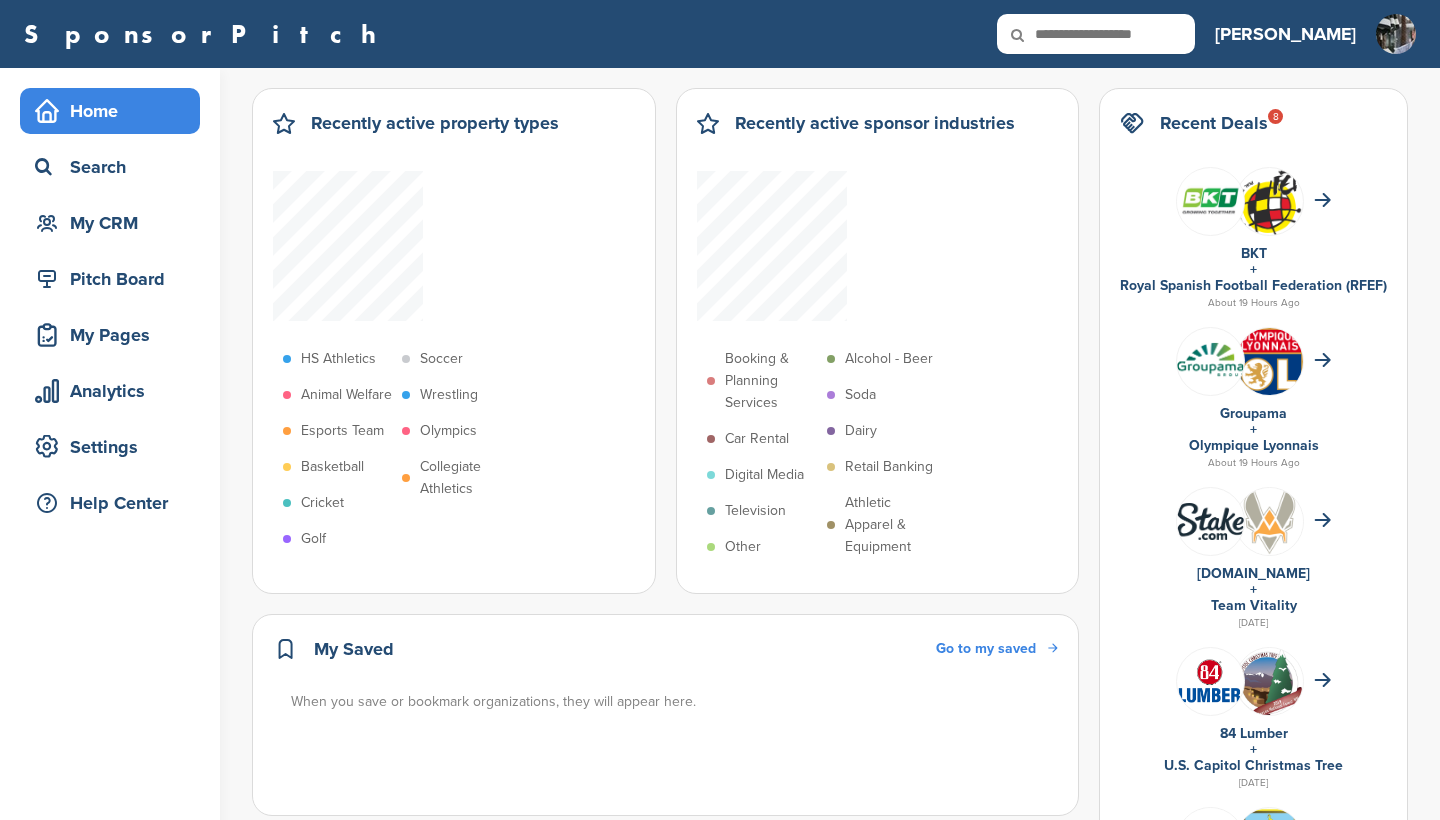 scroll, scrollTop: 0, scrollLeft: 0, axis: both 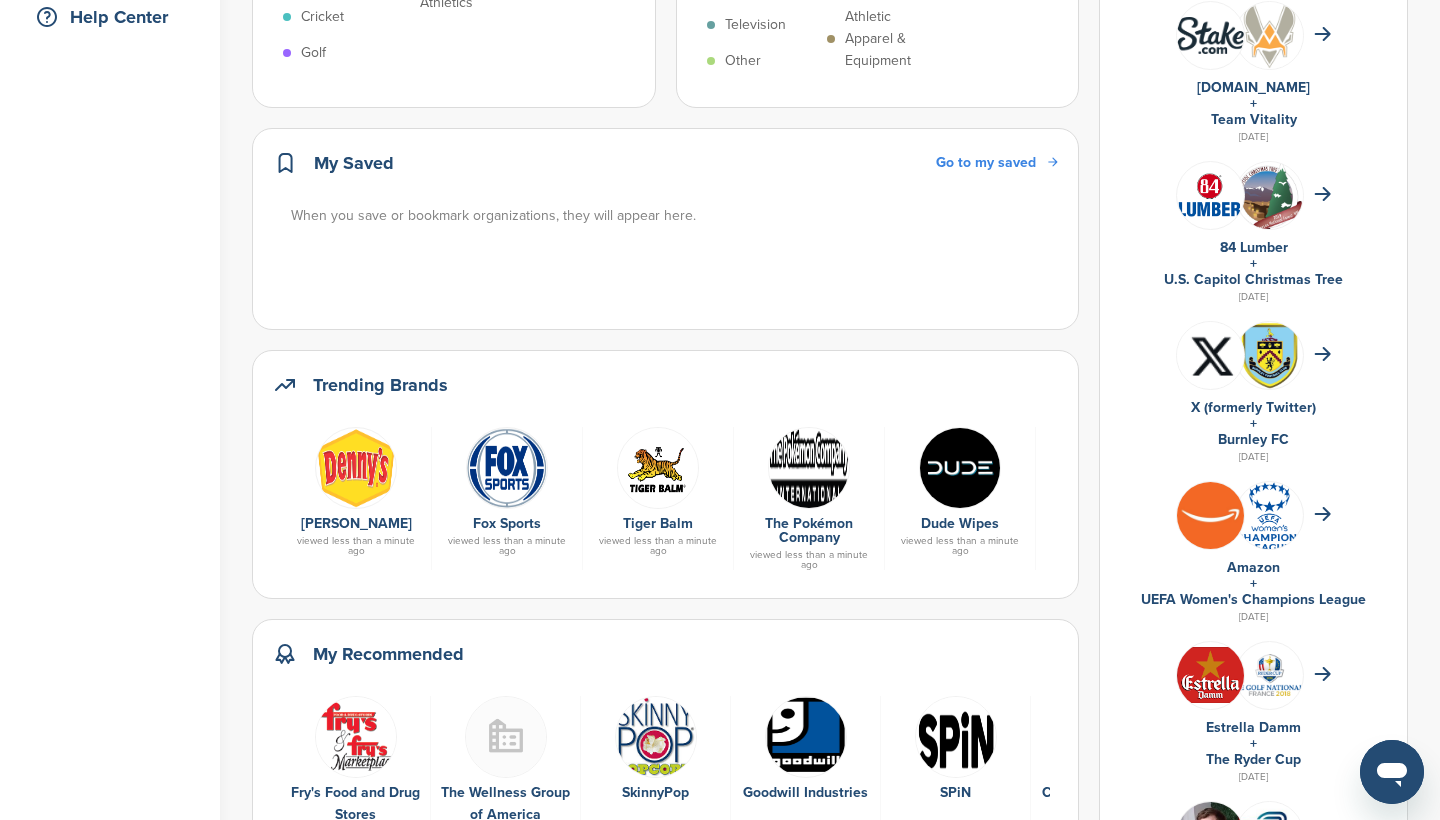 click 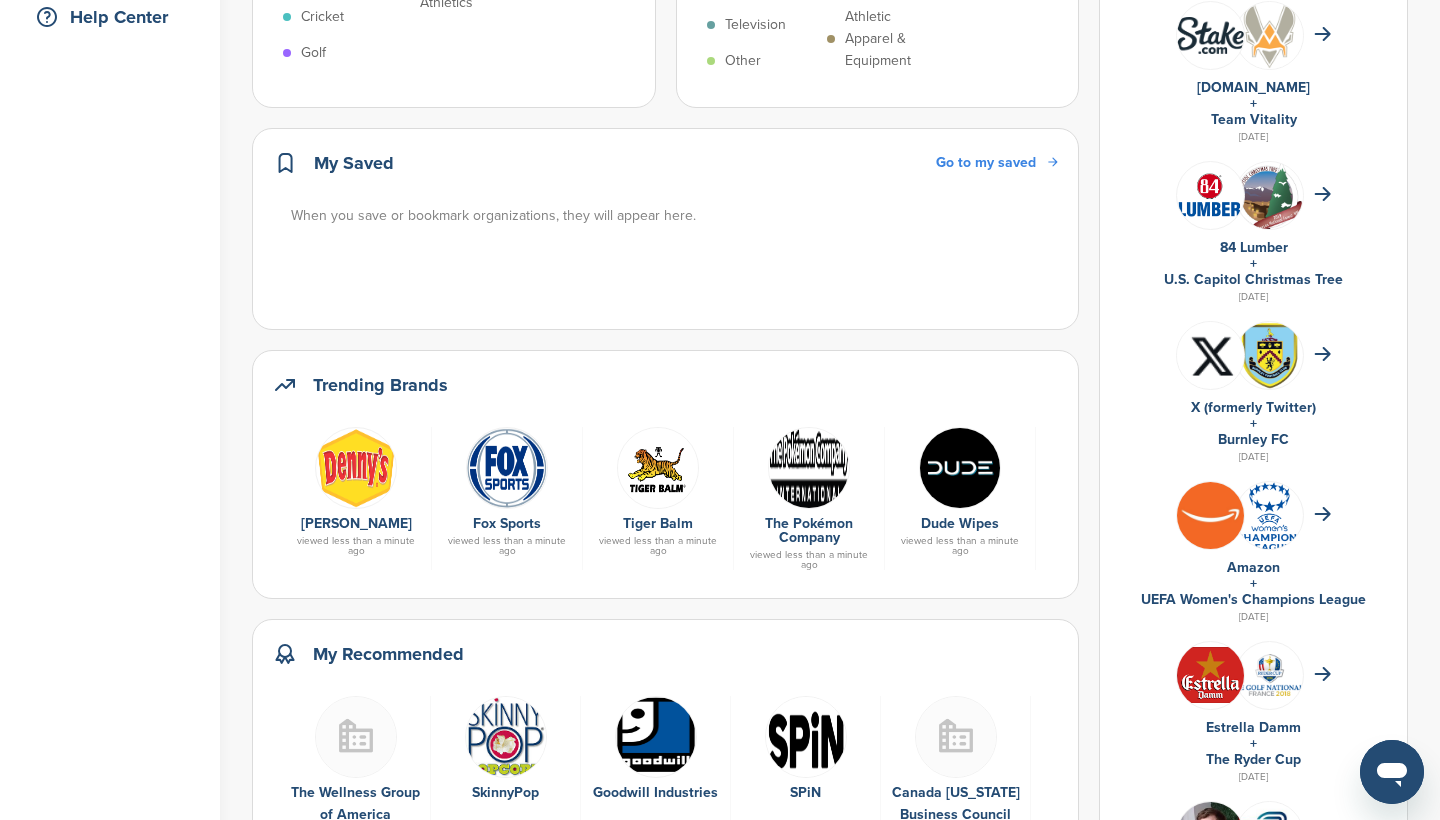 click 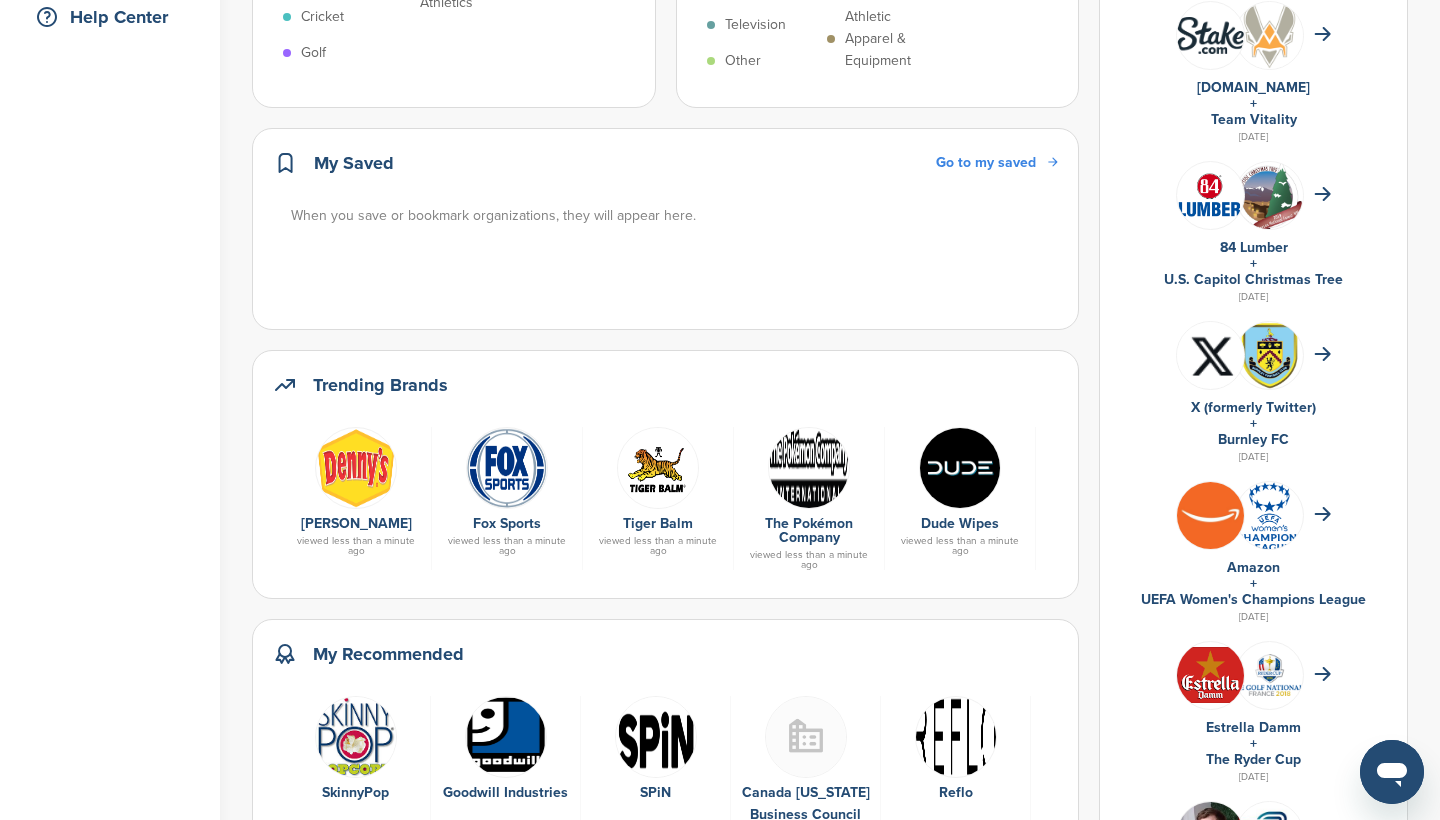 click 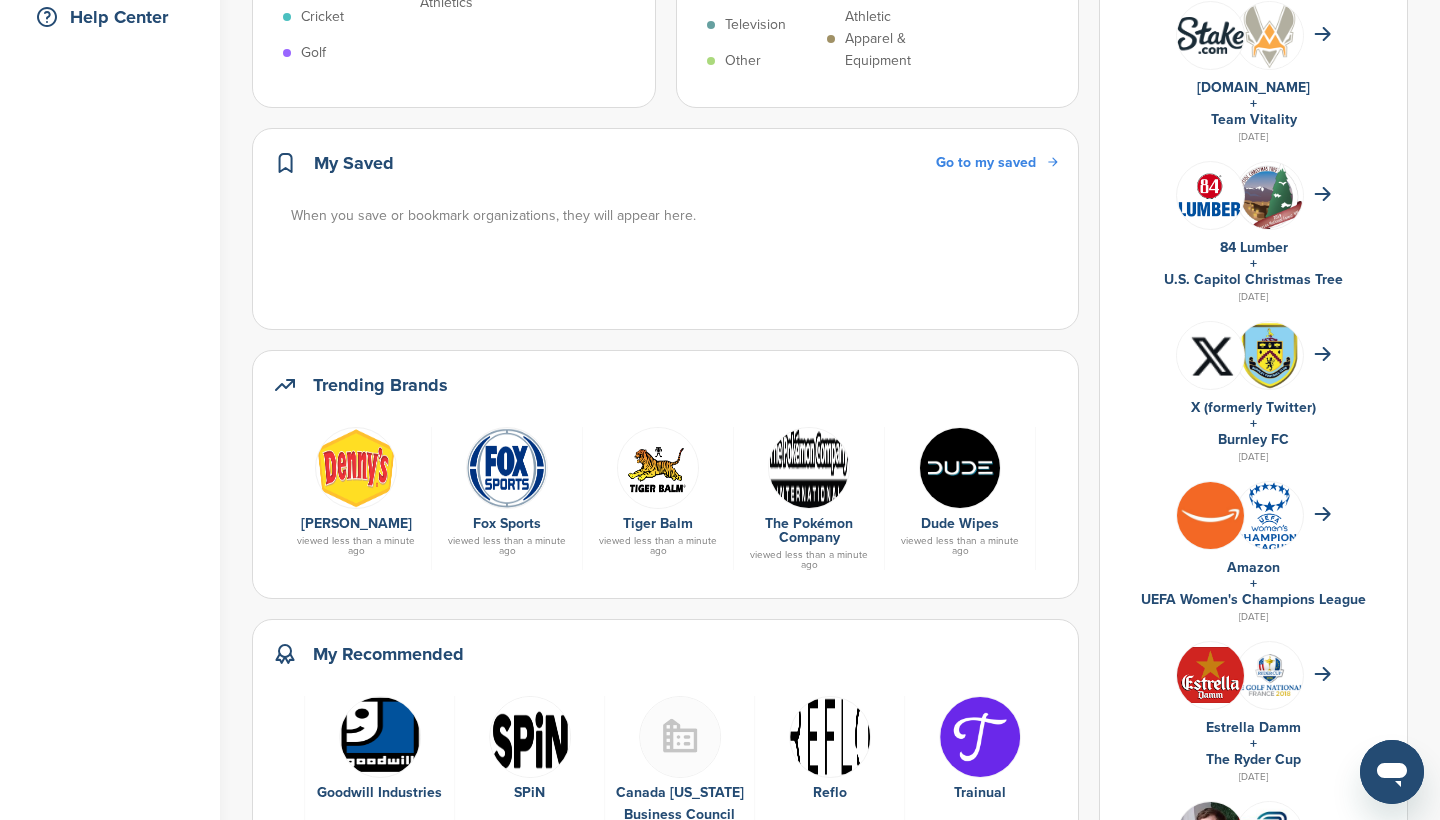 click 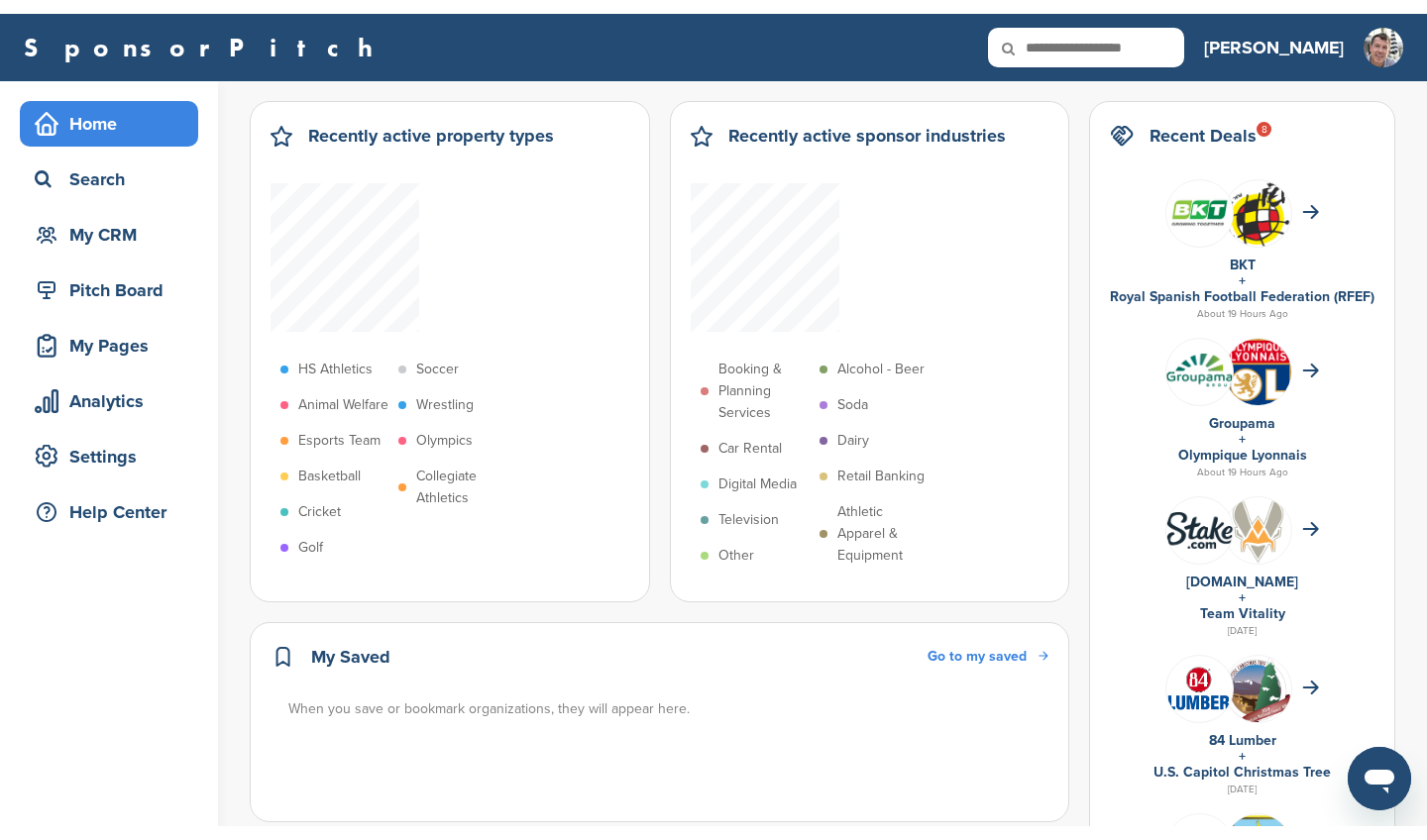 scroll, scrollTop: 0, scrollLeft: 0, axis: both 